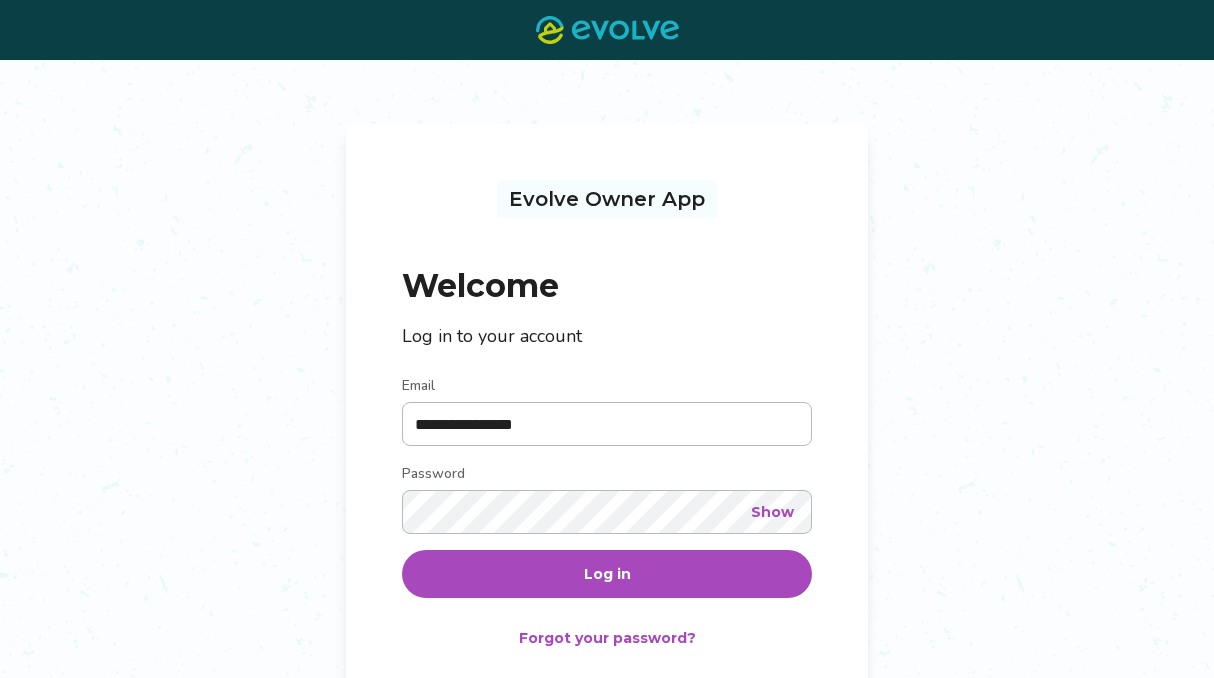 scroll, scrollTop: 0, scrollLeft: 0, axis: both 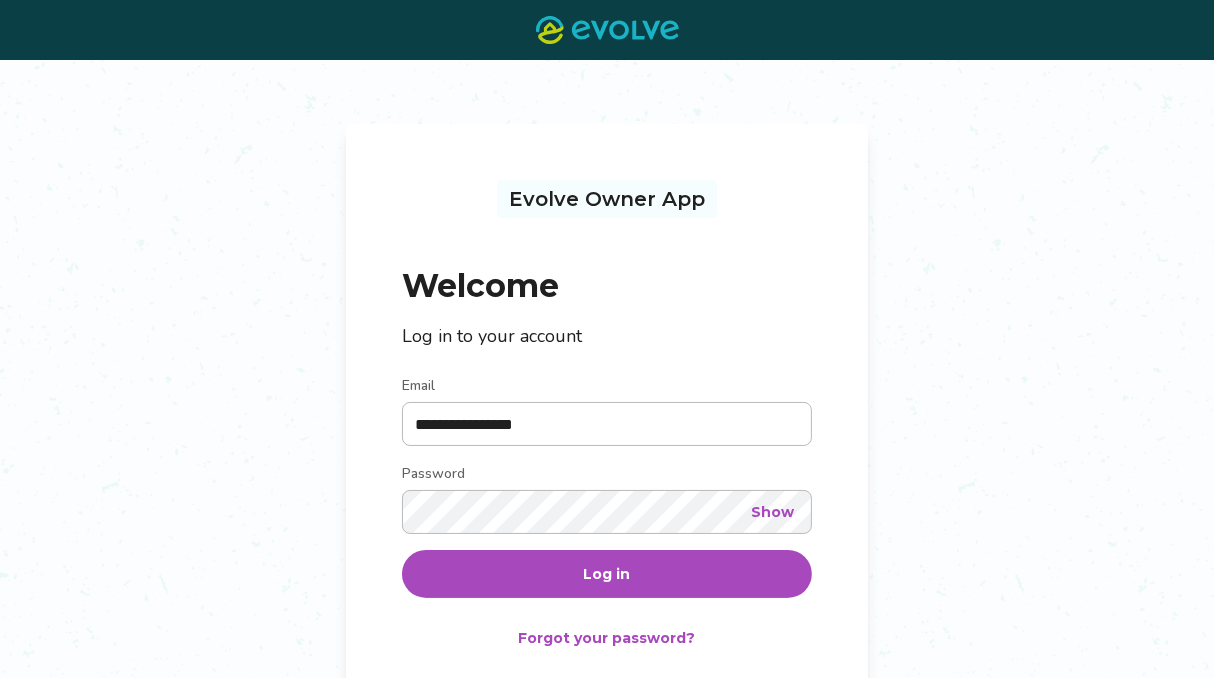 type on "**********" 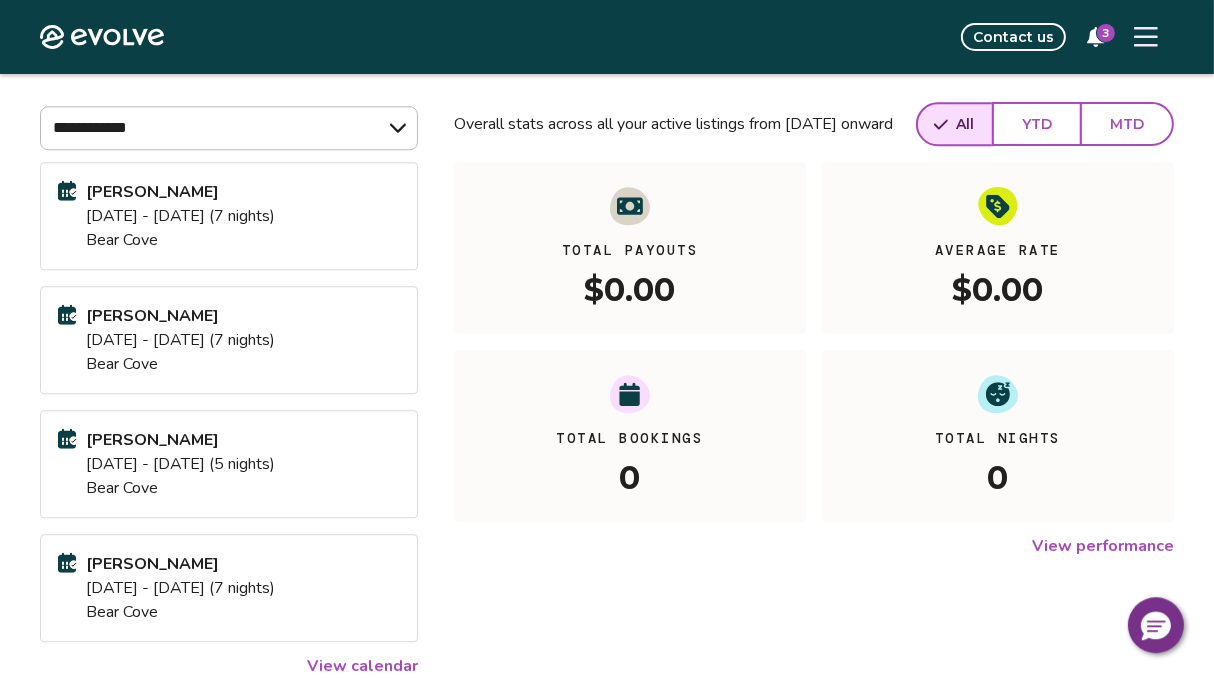 scroll, scrollTop: 206, scrollLeft: 0, axis: vertical 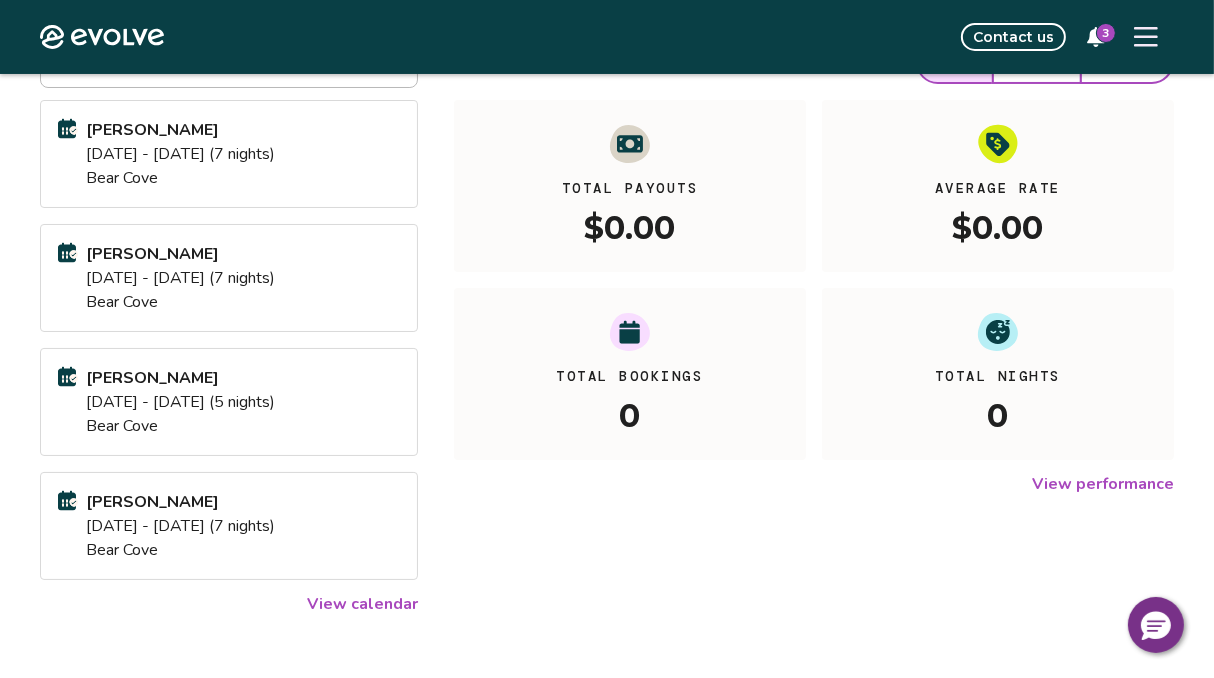 click on "View calendar" at bounding box center (362, 604) 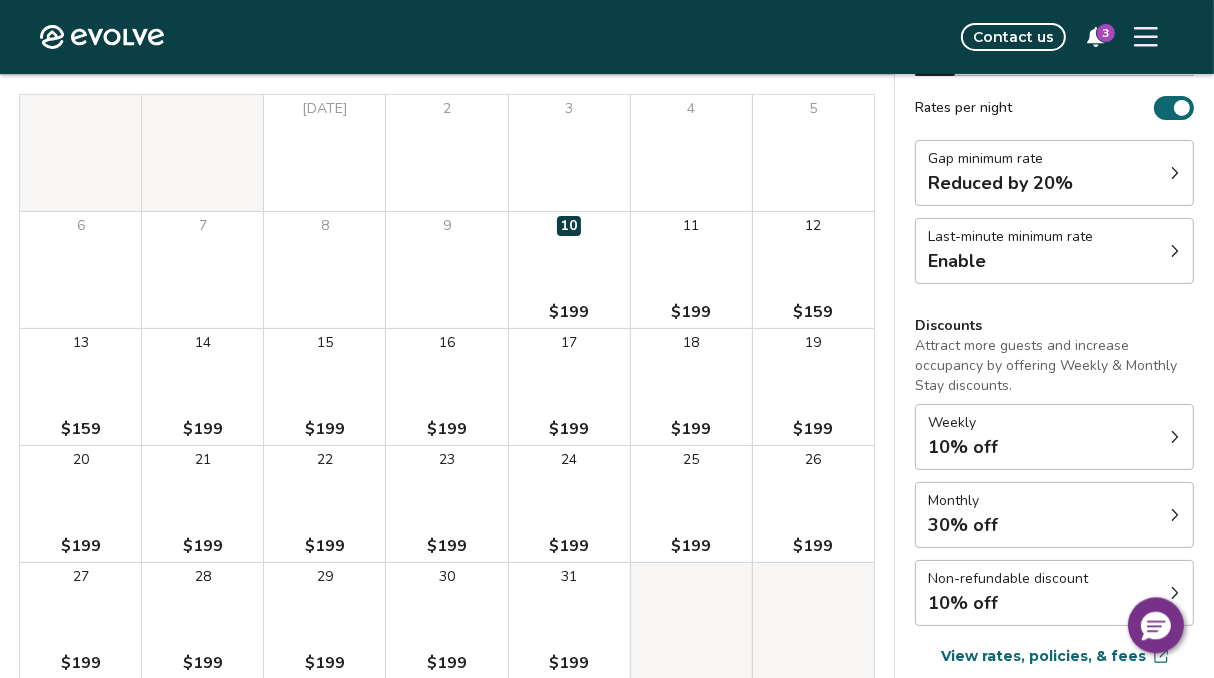 scroll, scrollTop: 206, scrollLeft: 0, axis: vertical 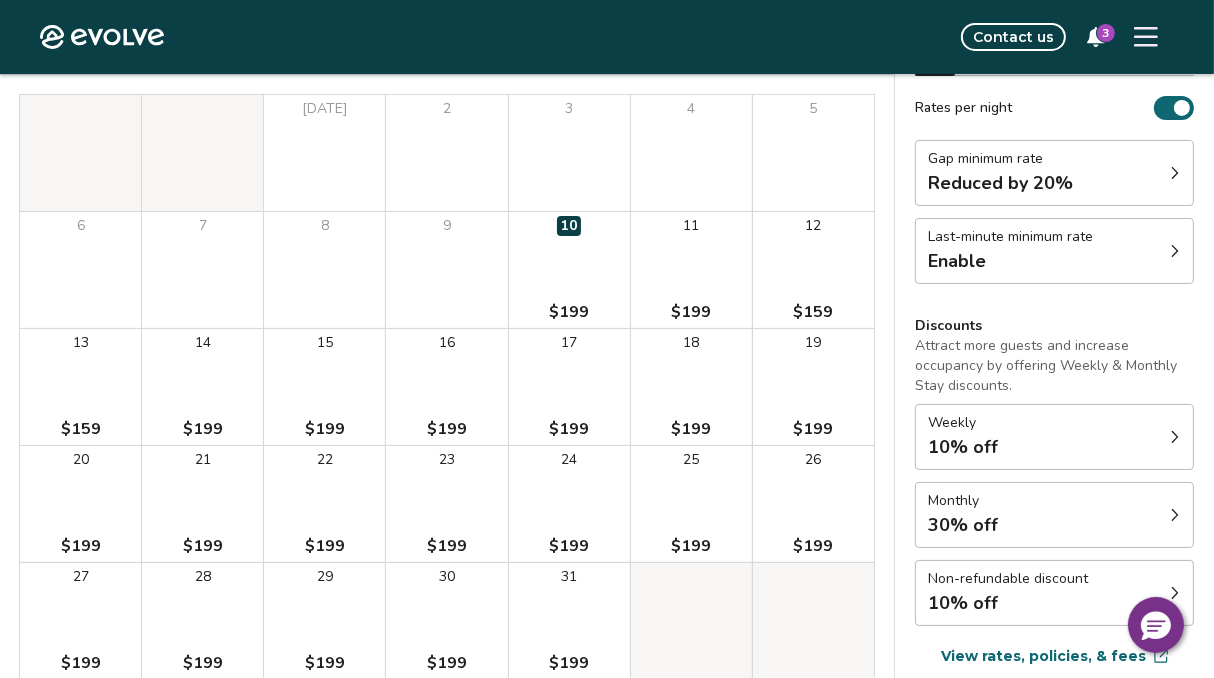 click on "Evolve Contact us 3" at bounding box center [607, 37] 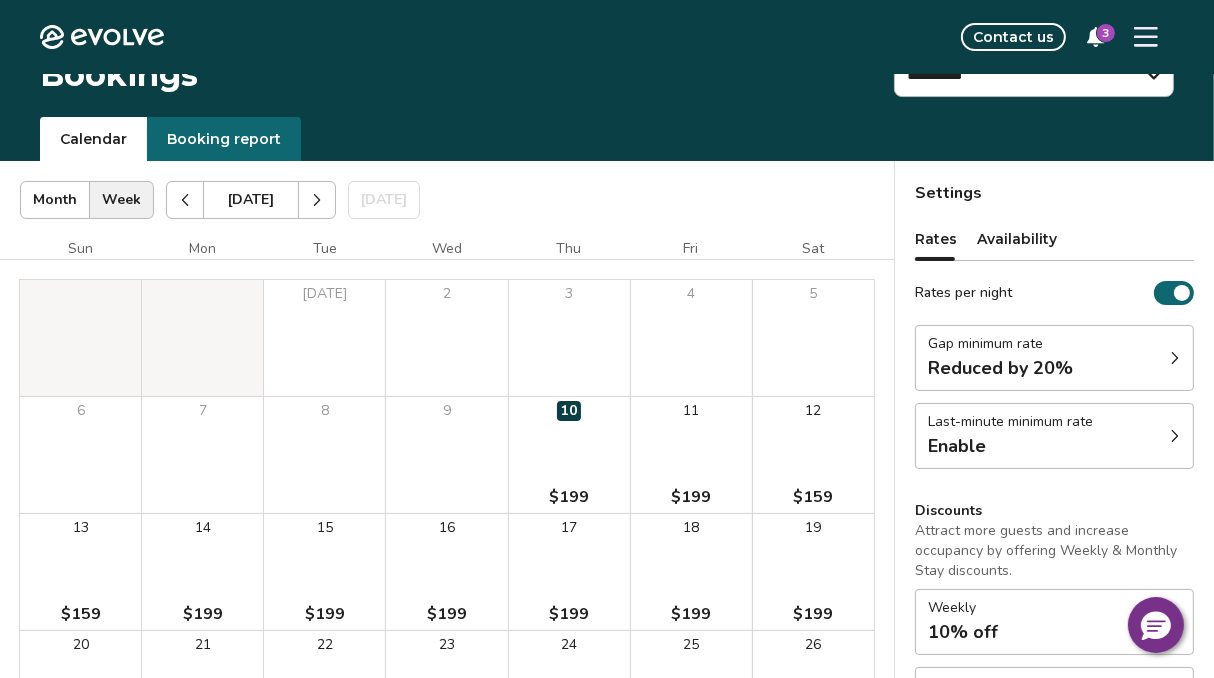 scroll, scrollTop: 0, scrollLeft: 0, axis: both 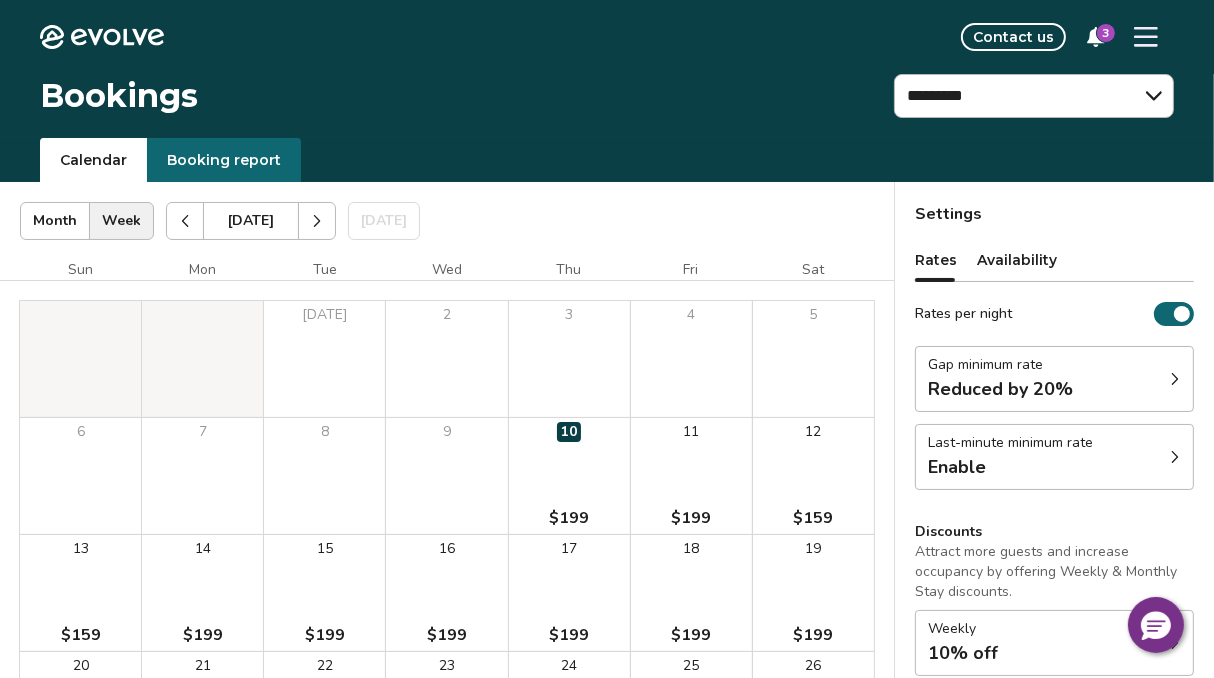 click at bounding box center (317, 221) 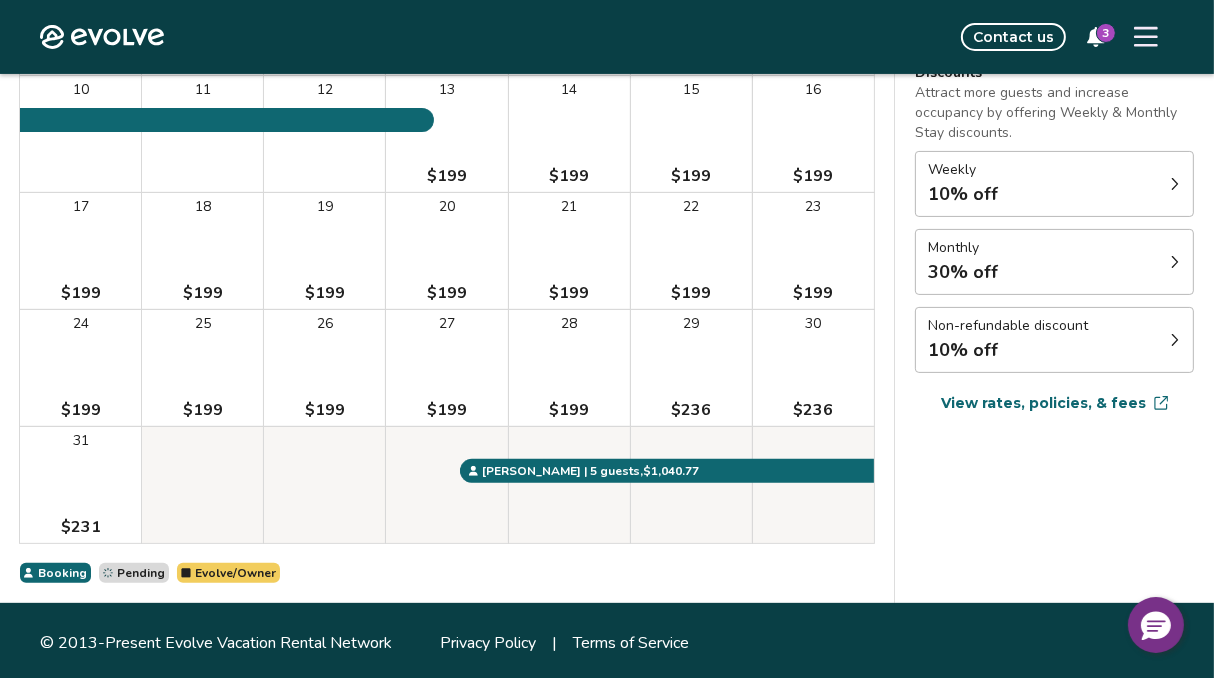 scroll, scrollTop: 49, scrollLeft: 0, axis: vertical 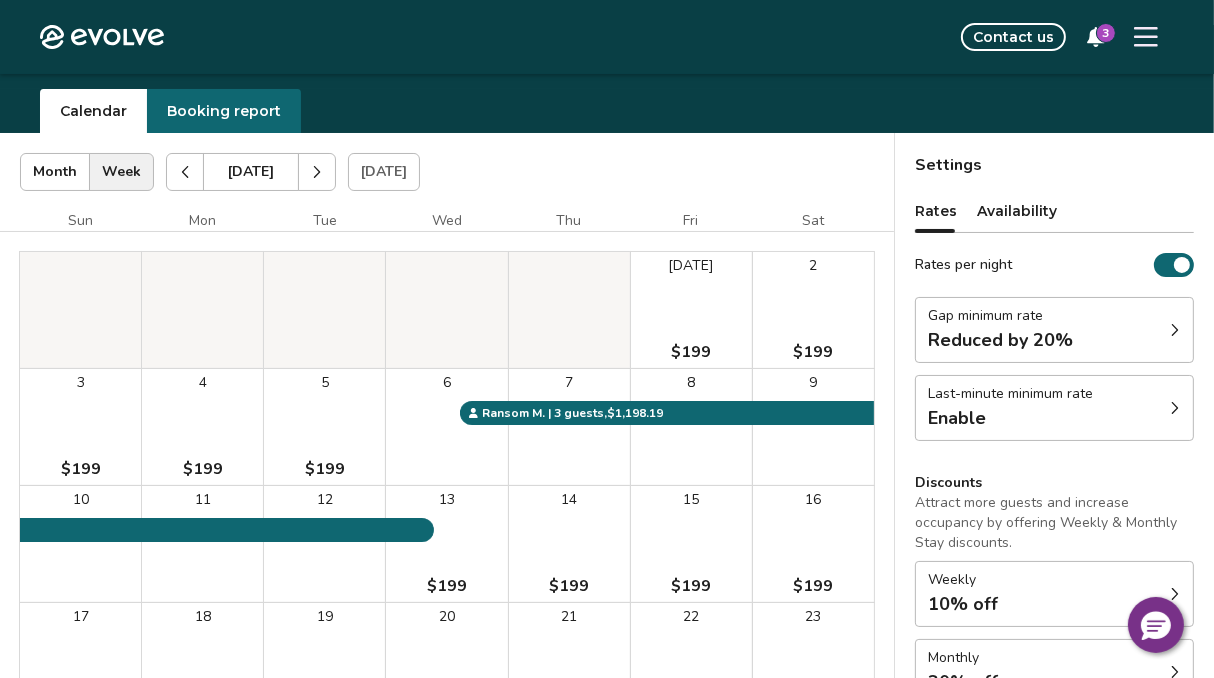 click 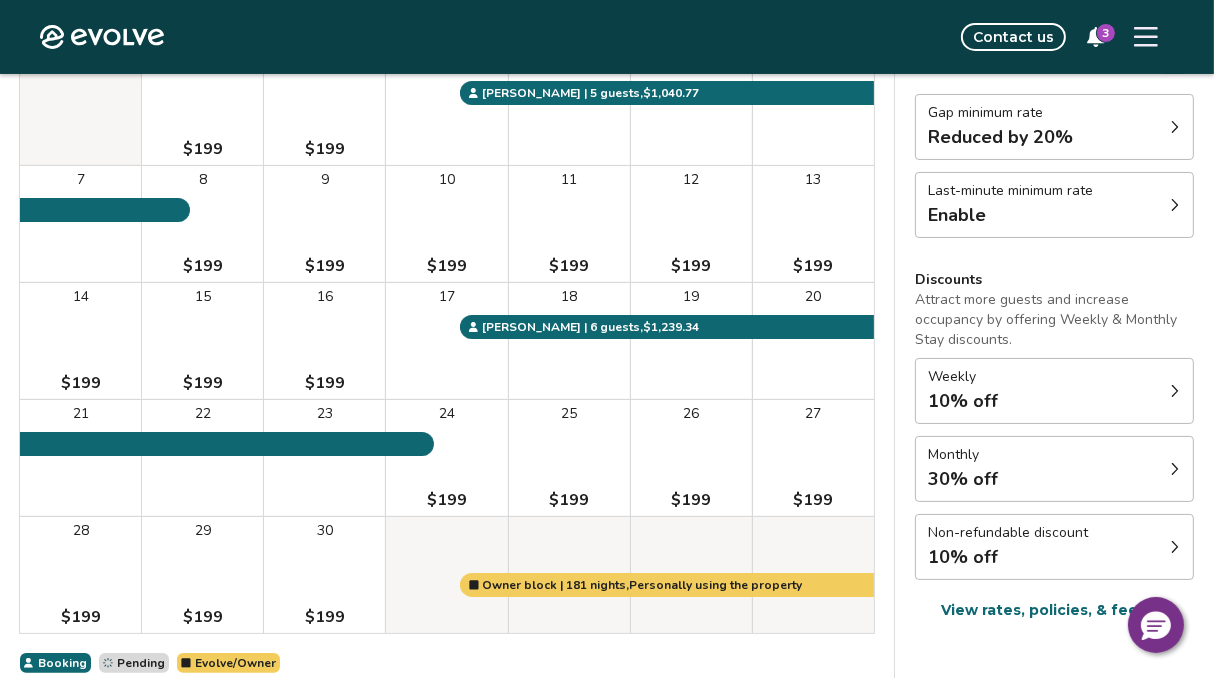 scroll, scrollTop: 0, scrollLeft: 0, axis: both 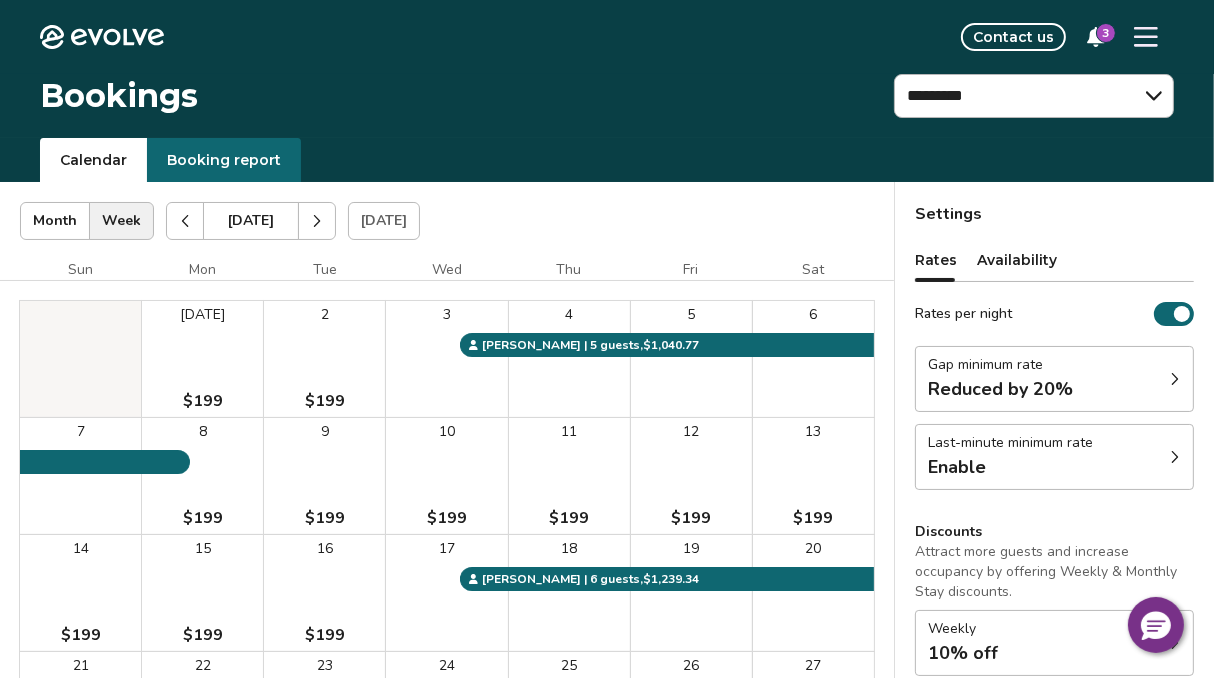 click 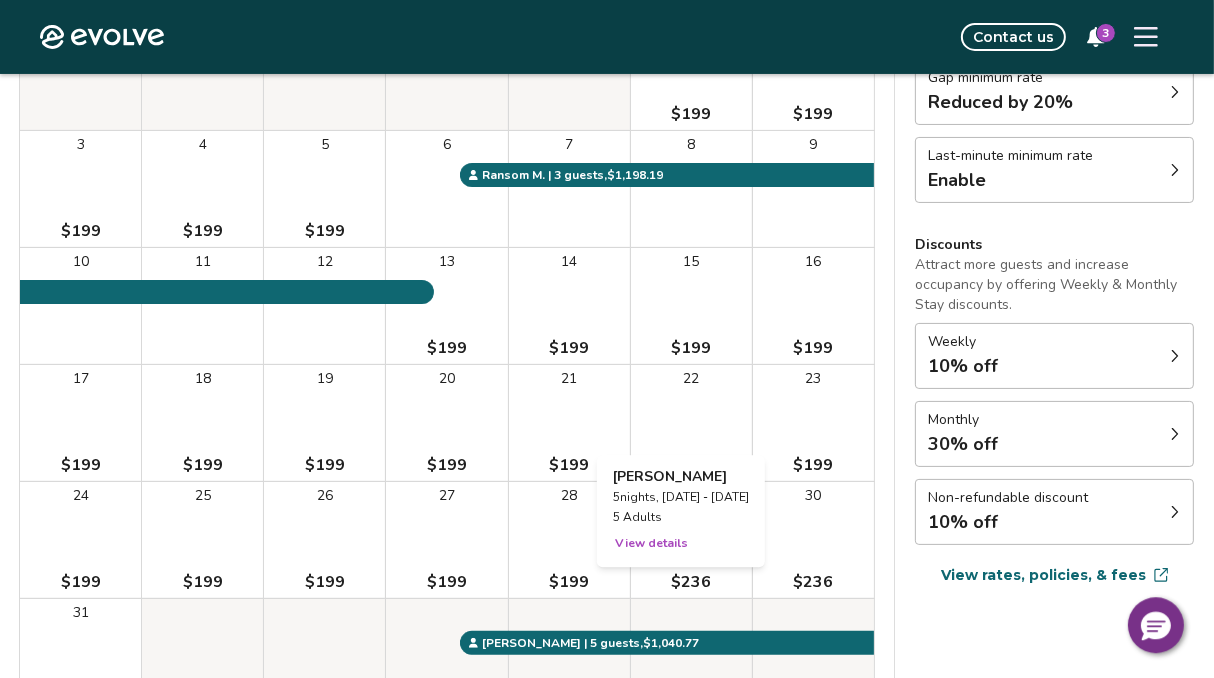 scroll, scrollTop: 256, scrollLeft: 0, axis: vertical 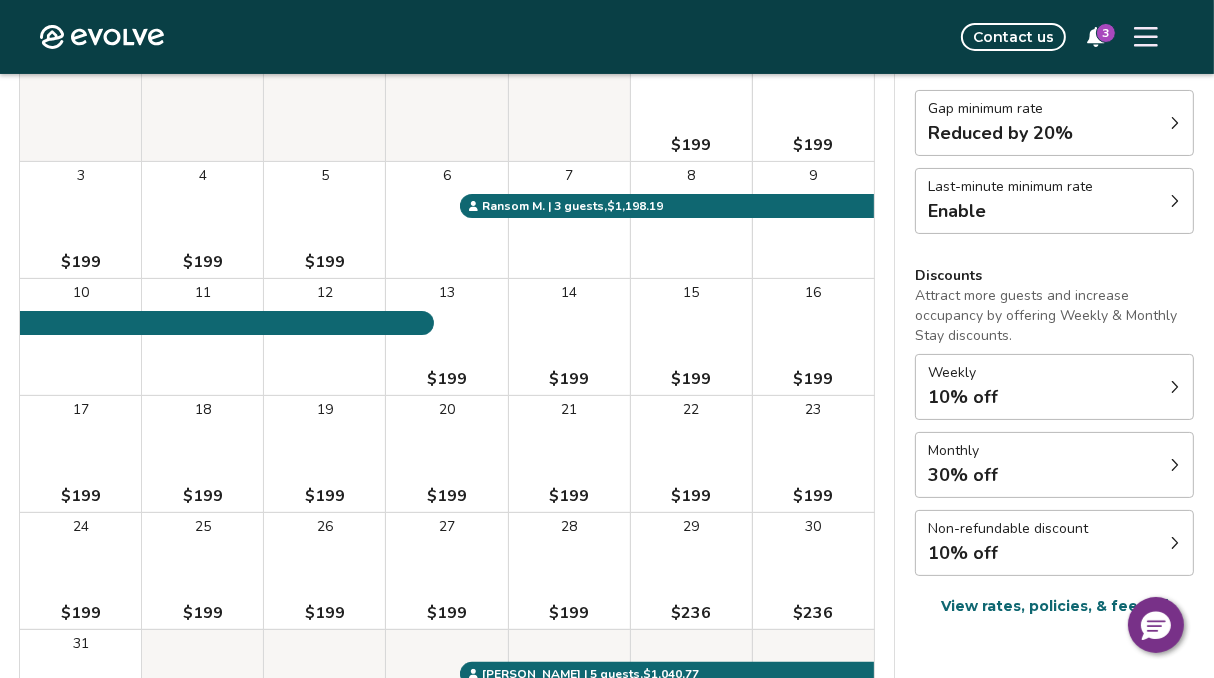 click 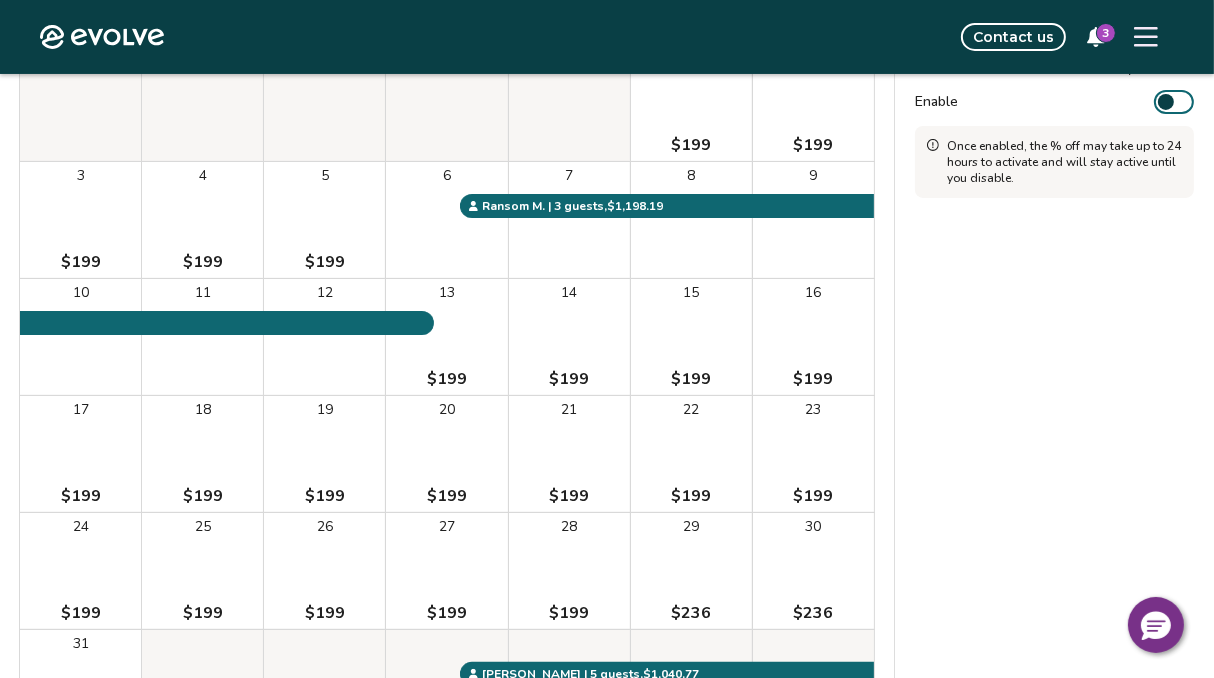 click on "Sun Mon Tue Wed Thu Fri Sat Aug 1 $199 2 $199 3 $199 4 $199 5 $199 6 7 8 9 10 11 12 13 $199 14 $199 15 $199 16 $199 17 $199 18 $199 19 $199 20 $199 21 $199 22 $199 23 $199 24 $199 25 $199 26 $199 27 $199 28 $199 29 $236 30 $236 31 $231 Lance K. | 5 guests ,  $1,040.77 Ransom M. | 3 guests ,  $1,198.19 Booking Pending Evolve/Owner" at bounding box center [447, 395] 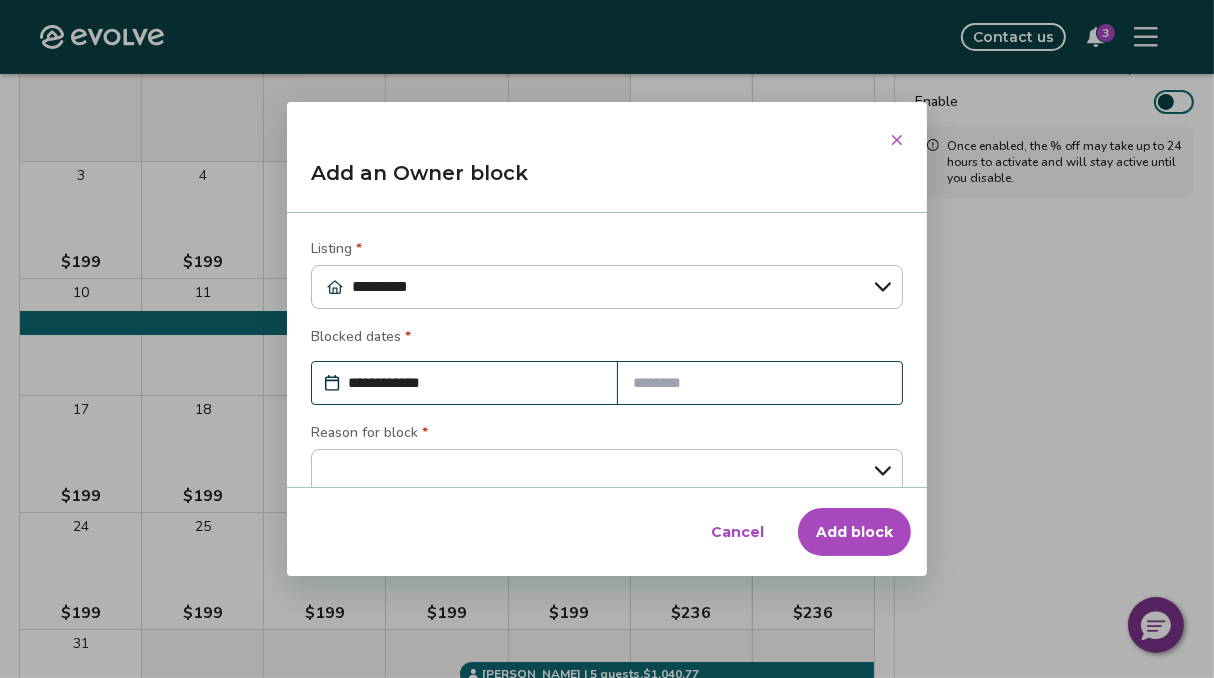 click on "Cancel" at bounding box center (737, 532) 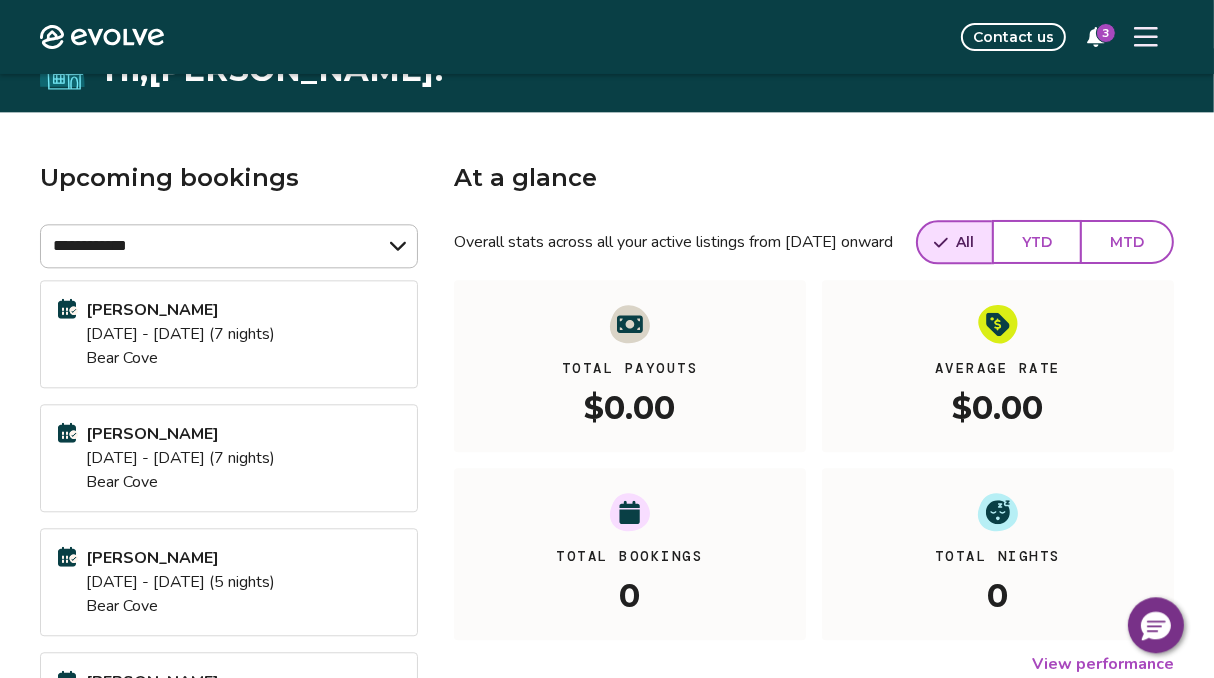 scroll, scrollTop: 0, scrollLeft: 0, axis: both 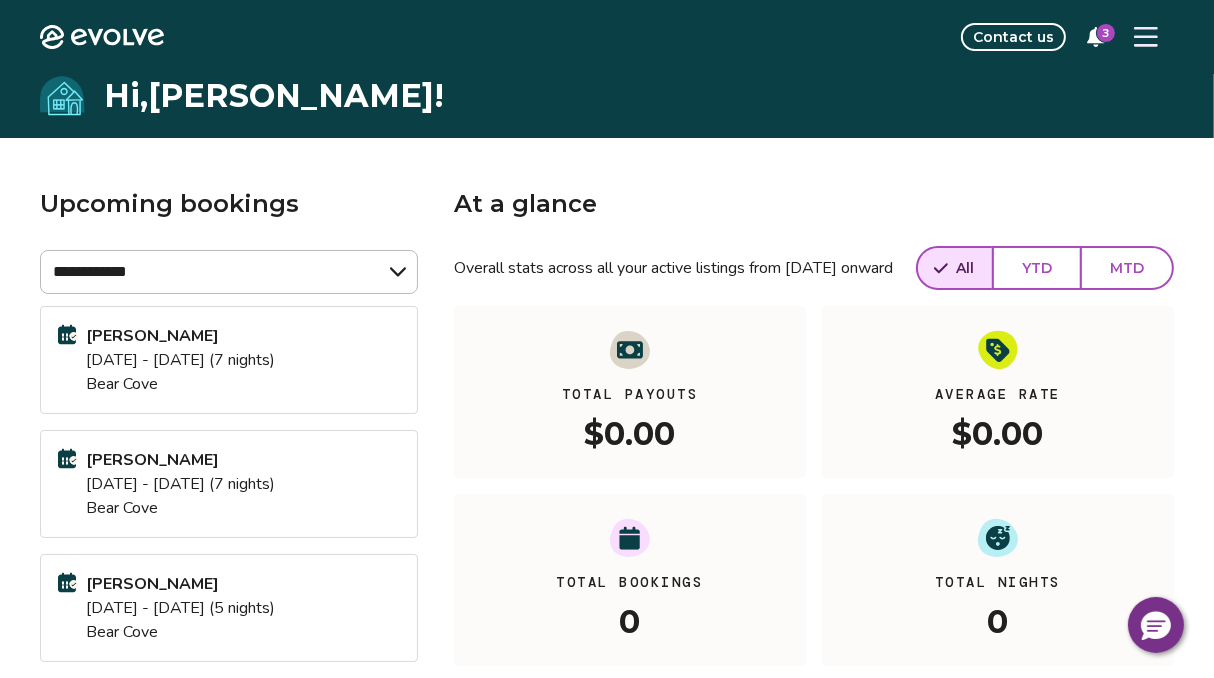 click 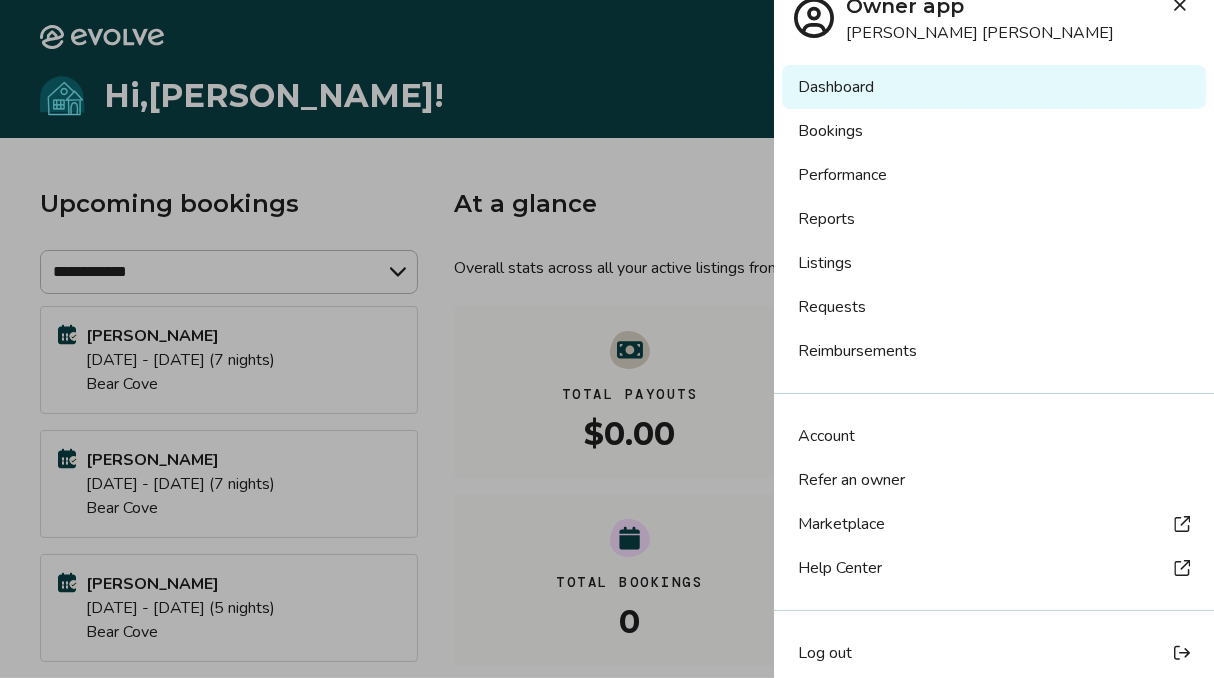 scroll, scrollTop: 45, scrollLeft: 0, axis: vertical 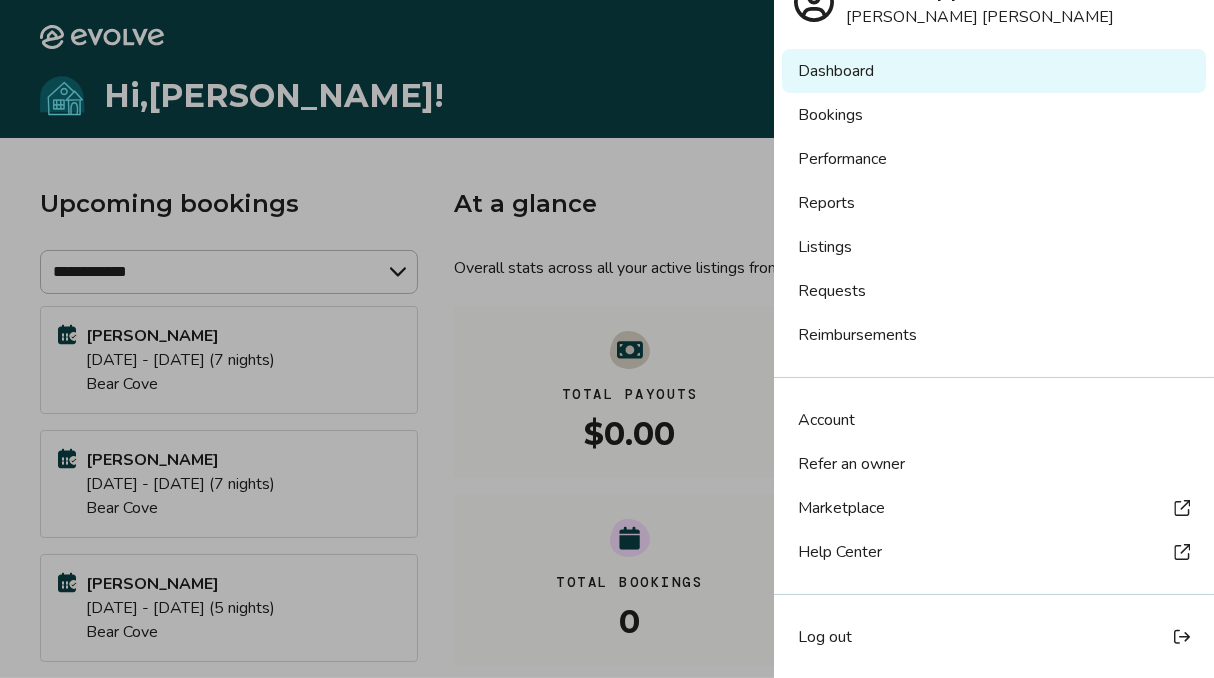 click on "Performance" at bounding box center (994, 159) 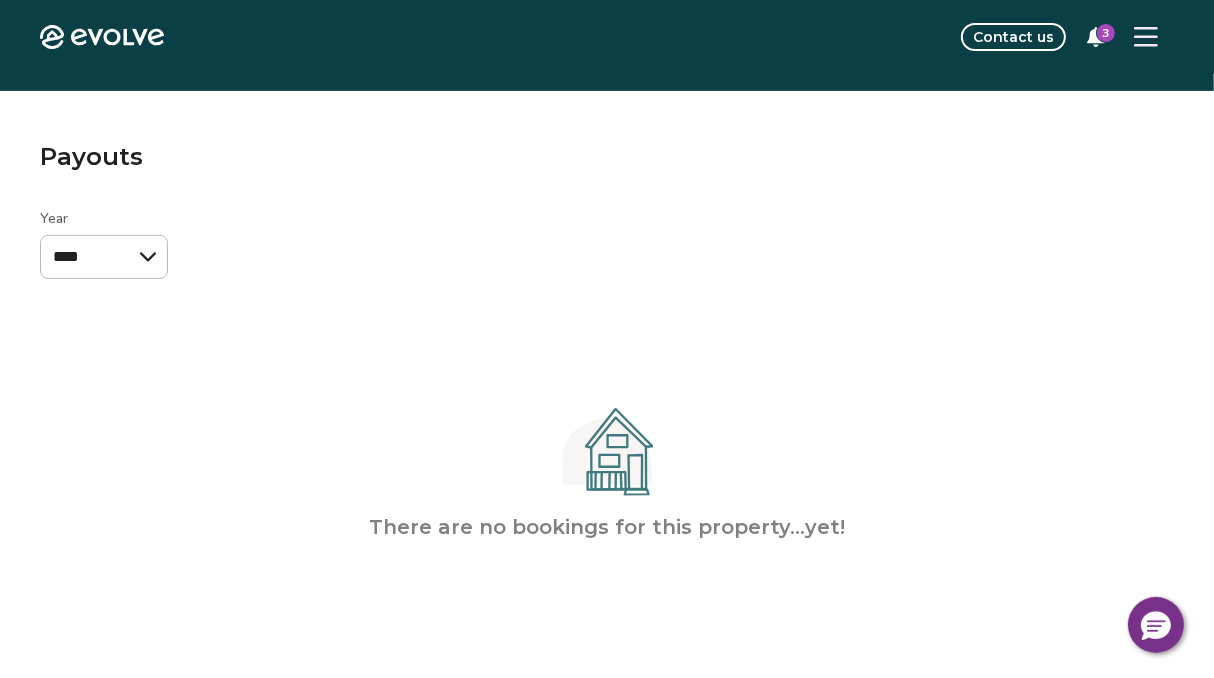 scroll, scrollTop: 0, scrollLeft: 0, axis: both 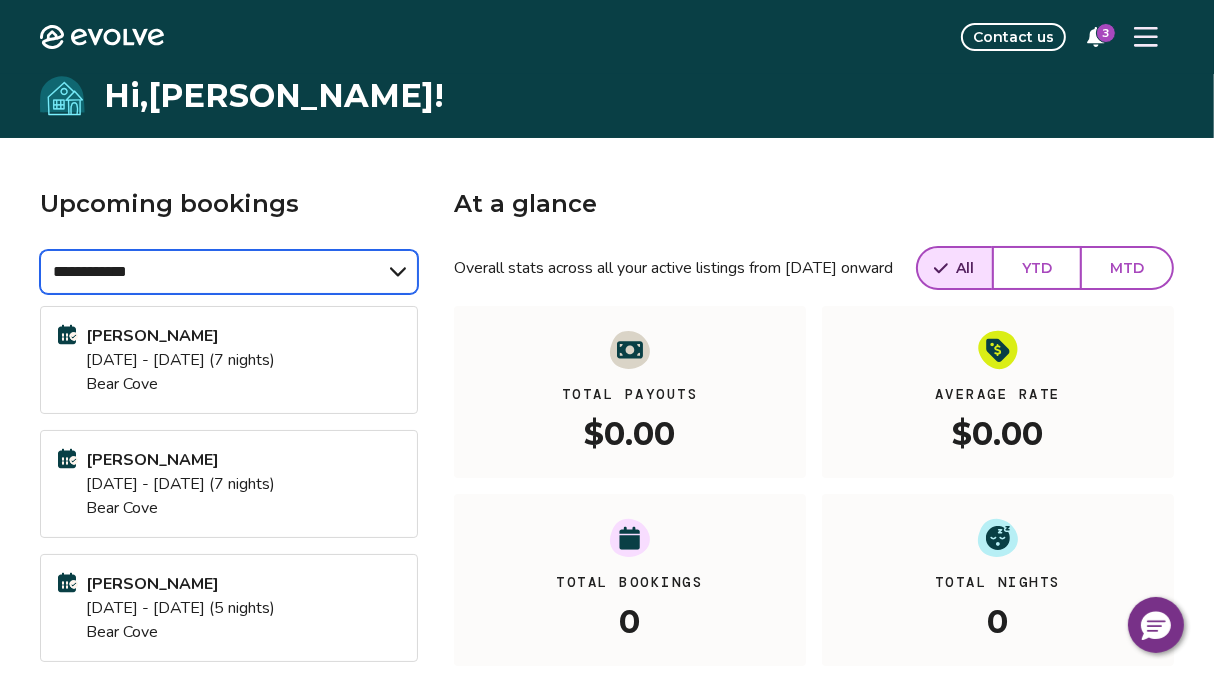 click on "**********" at bounding box center (229, 272) 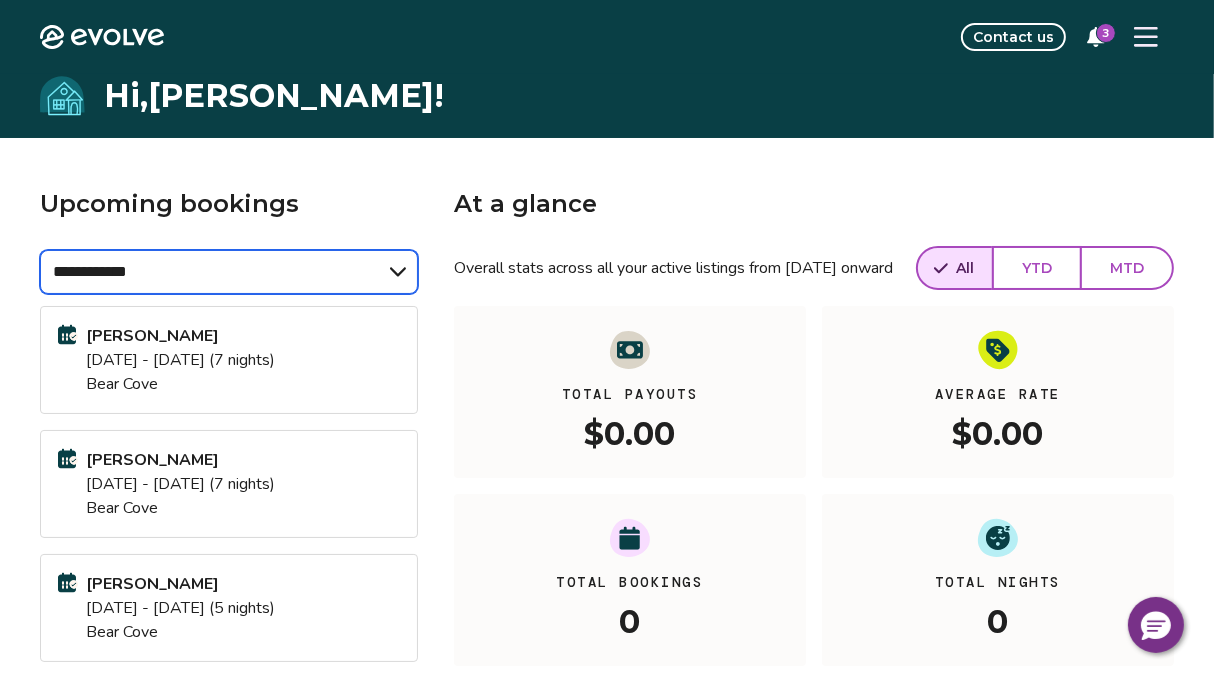 select on "******" 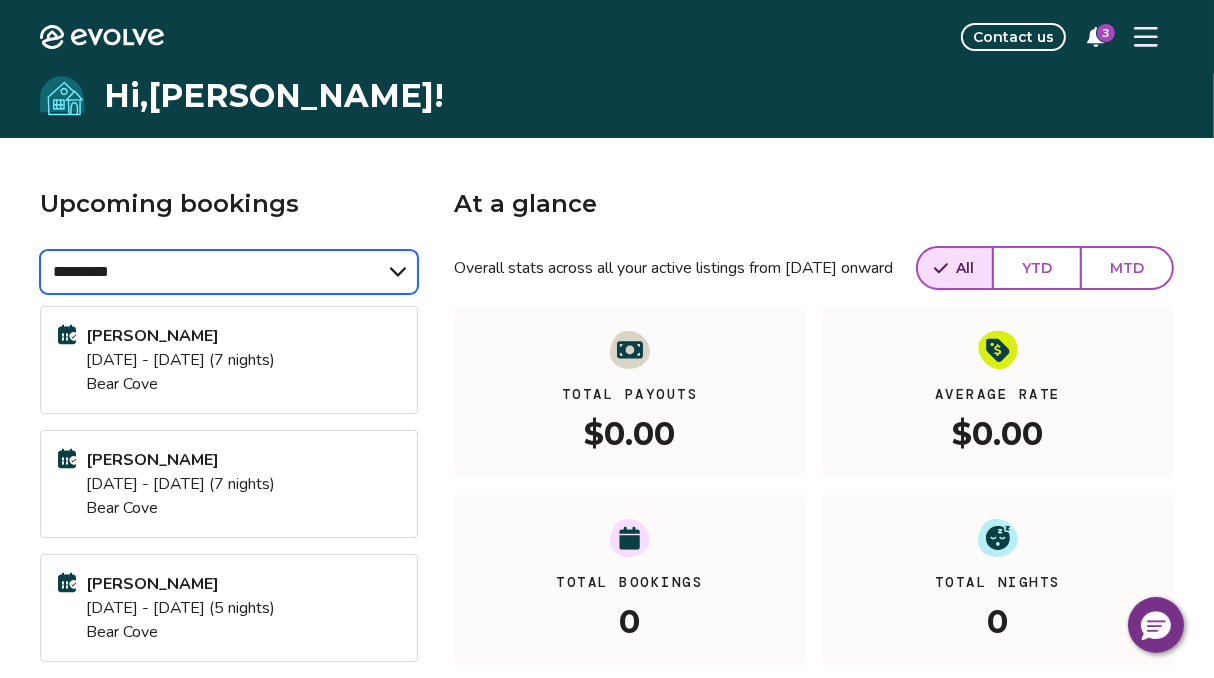 click on "*********" at bounding box center [0, 0] 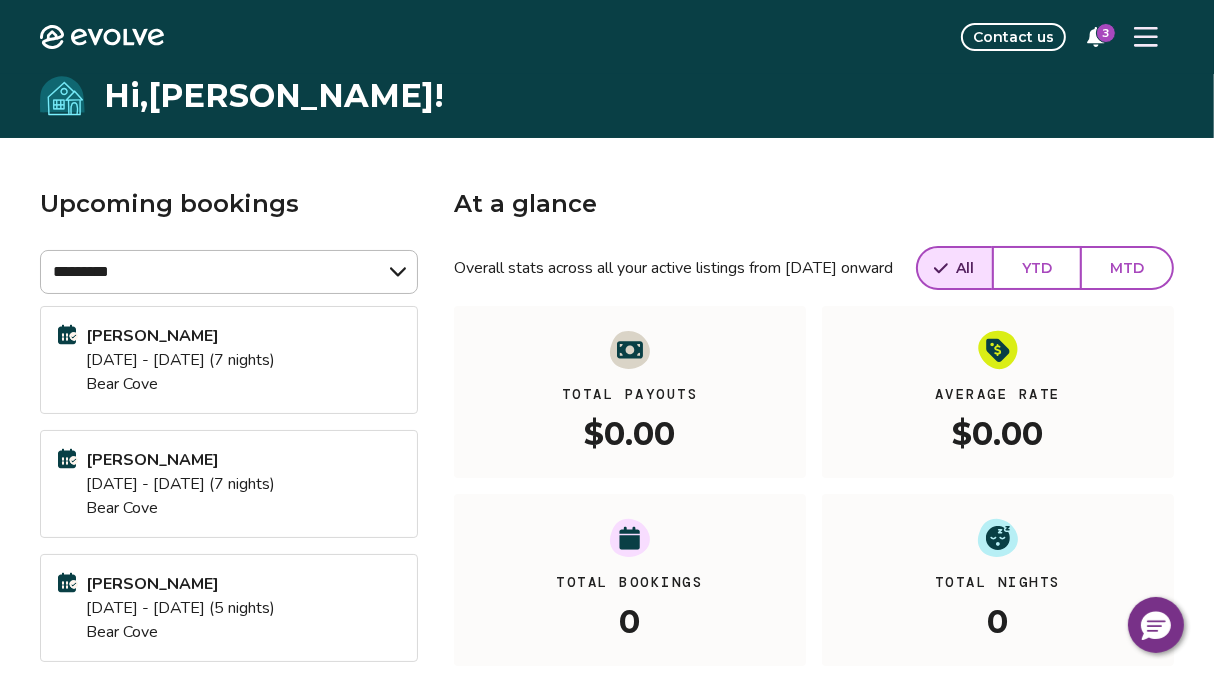 click 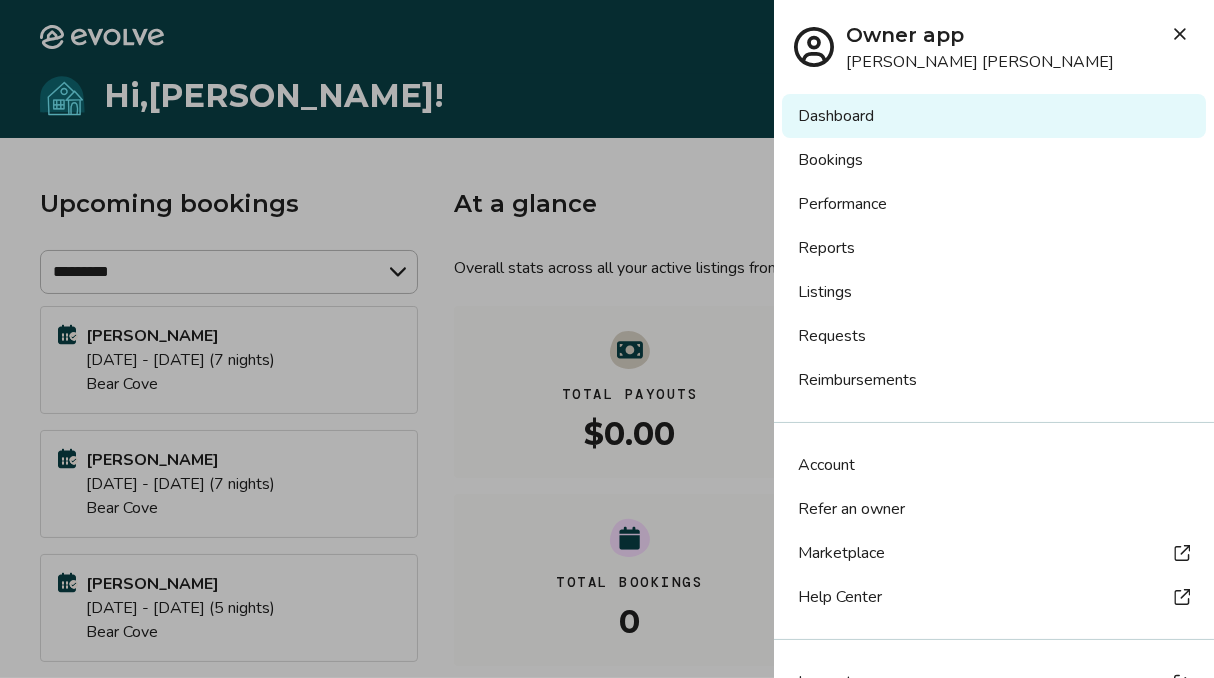 click on "Performance" at bounding box center (994, 204) 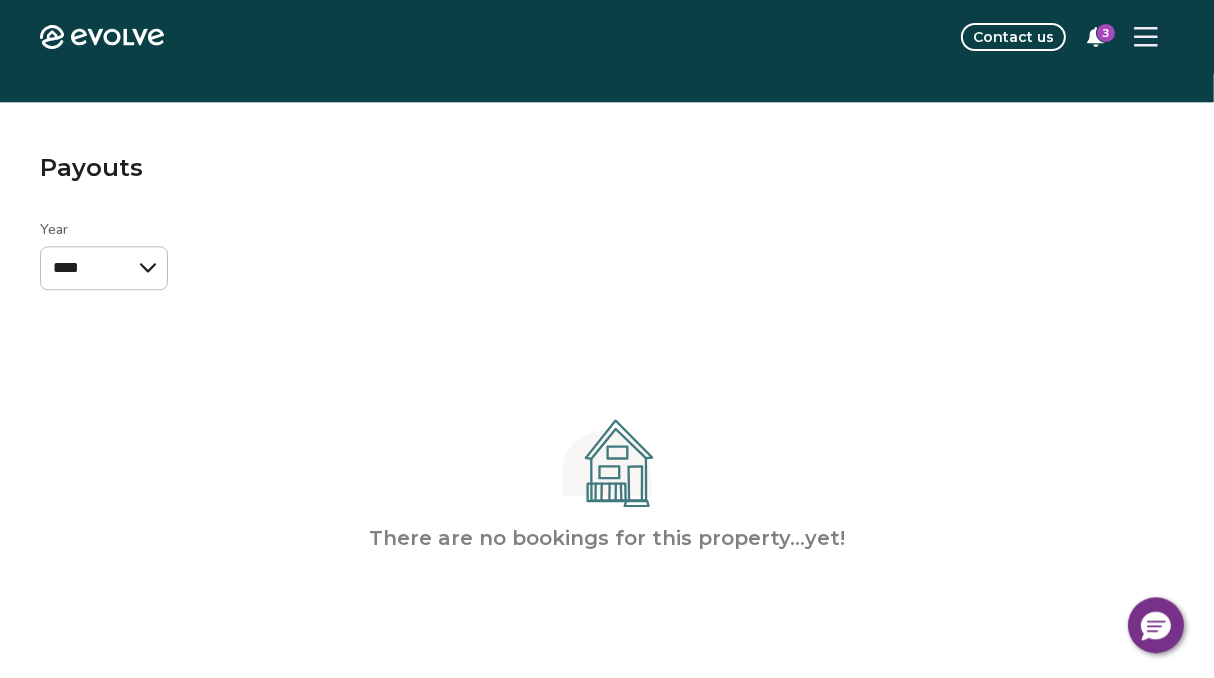 scroll, scrollTop: 0, scrollLeft: 0, axis: both 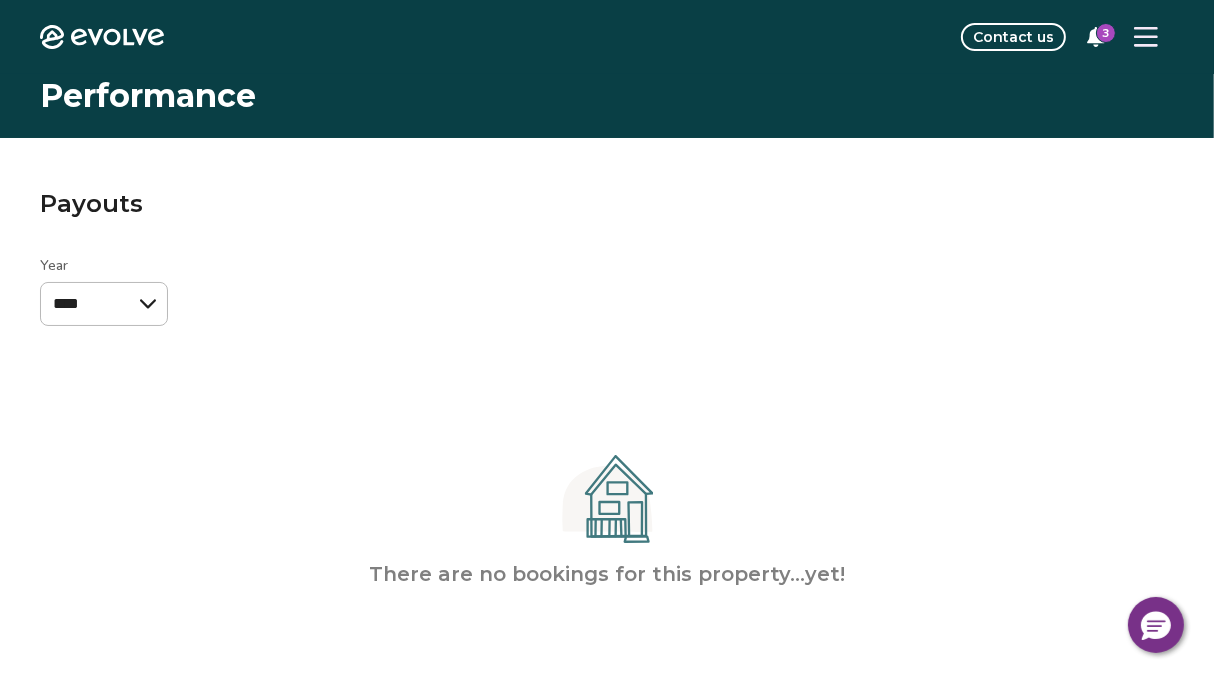 click 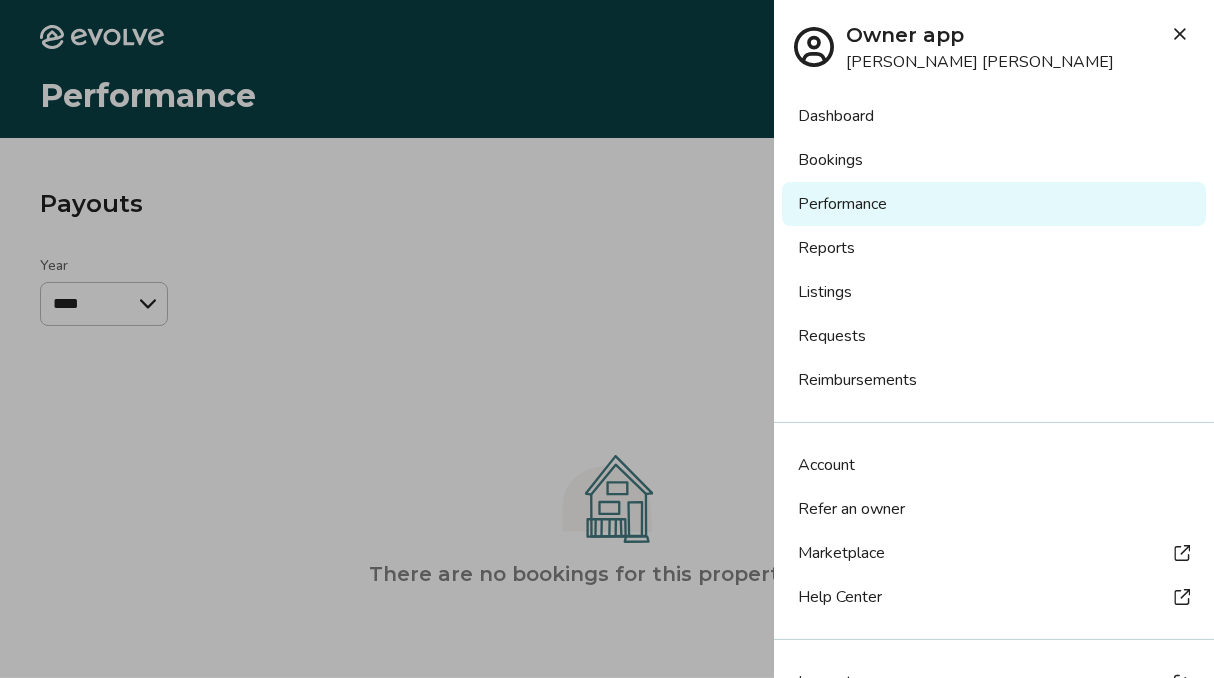 click on "Reports" at bounding box center [994, 248] 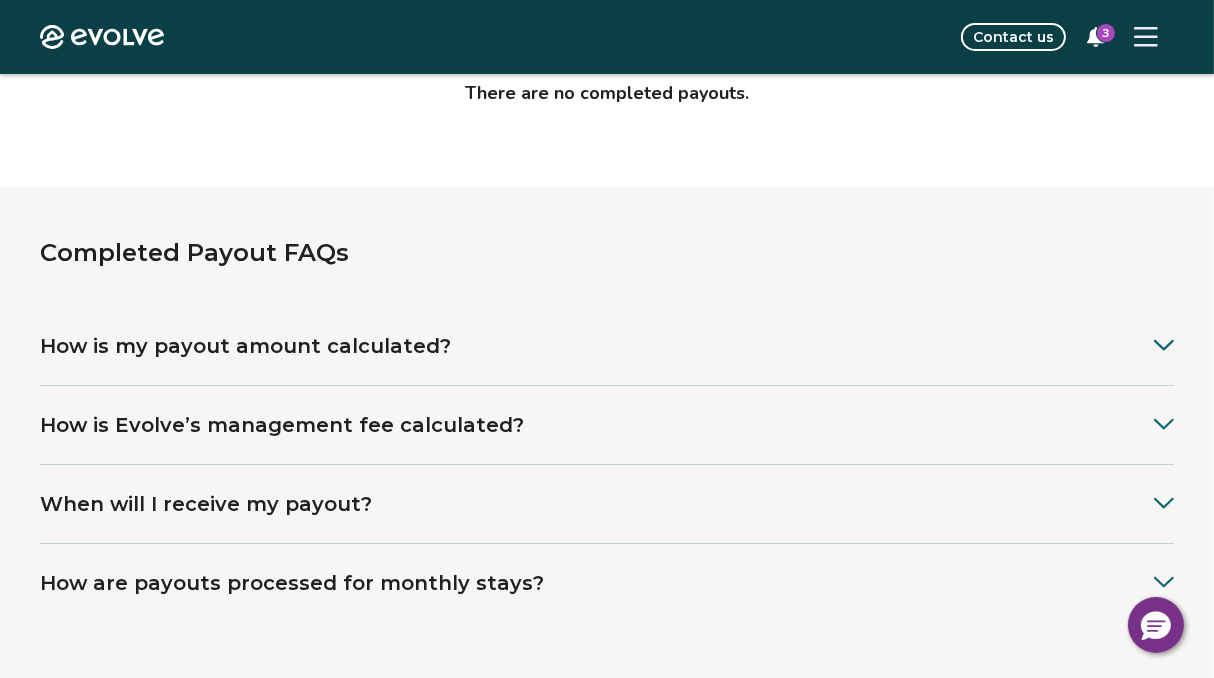 scroll, scrollTop: 0, scrollLeft: 0, axis: both 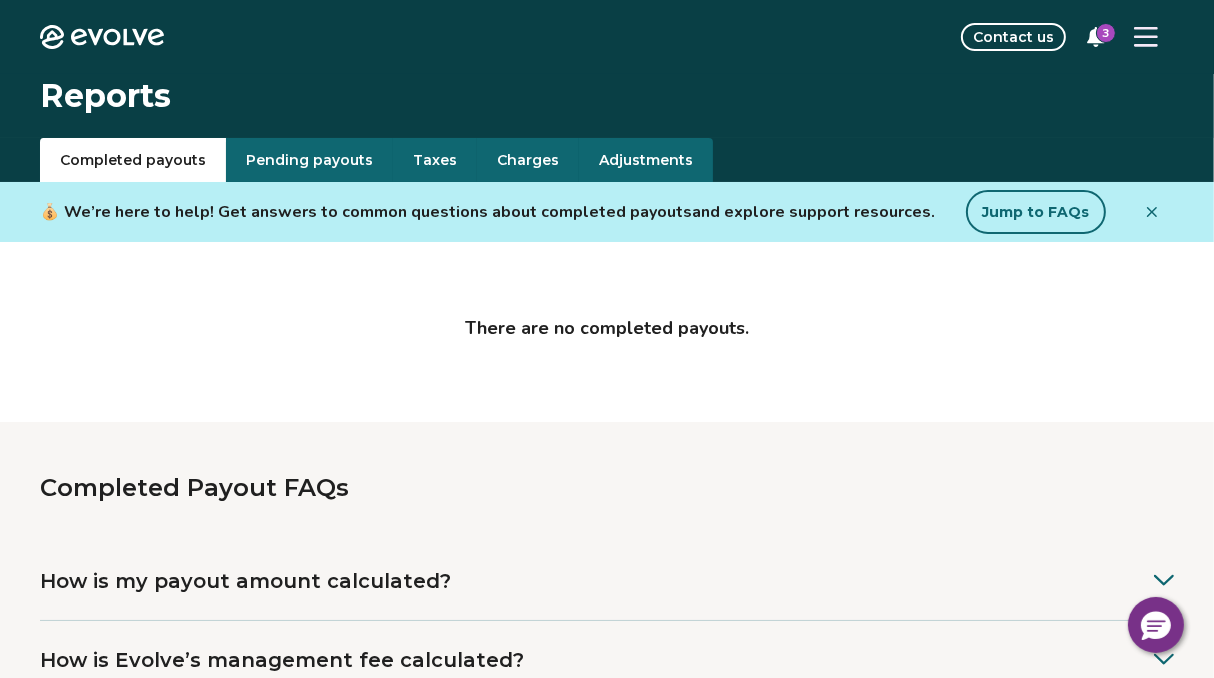 click 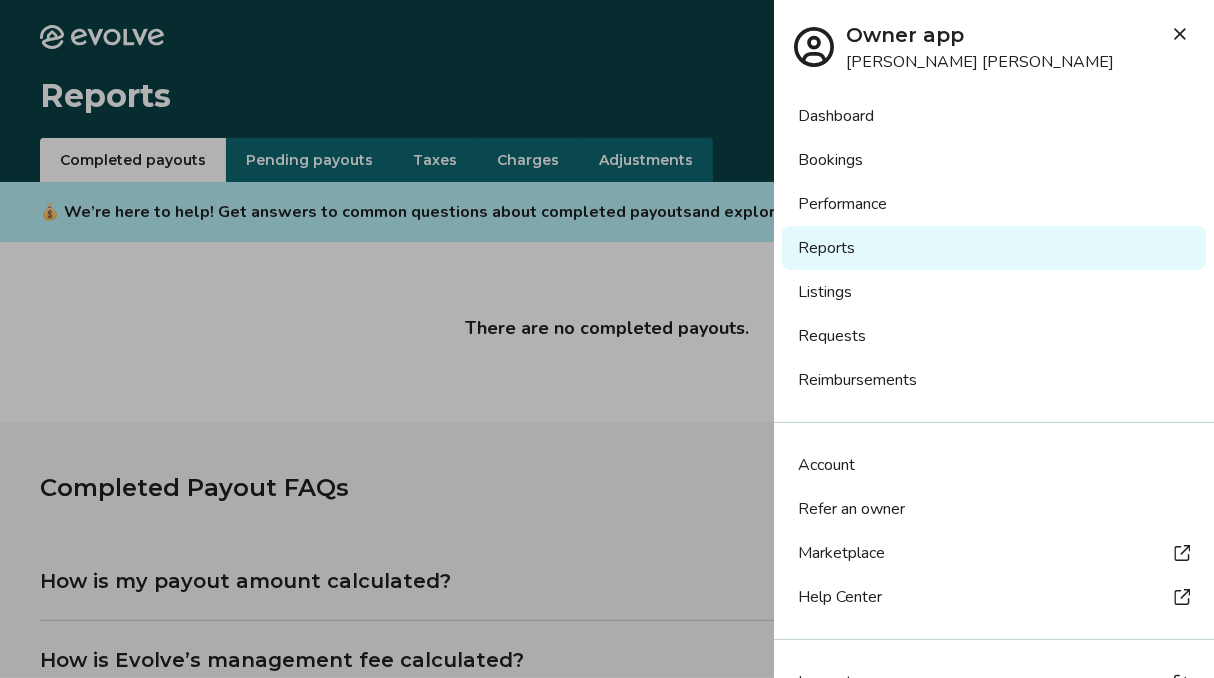 click on "Bookings" at bounding box center [994, 160] 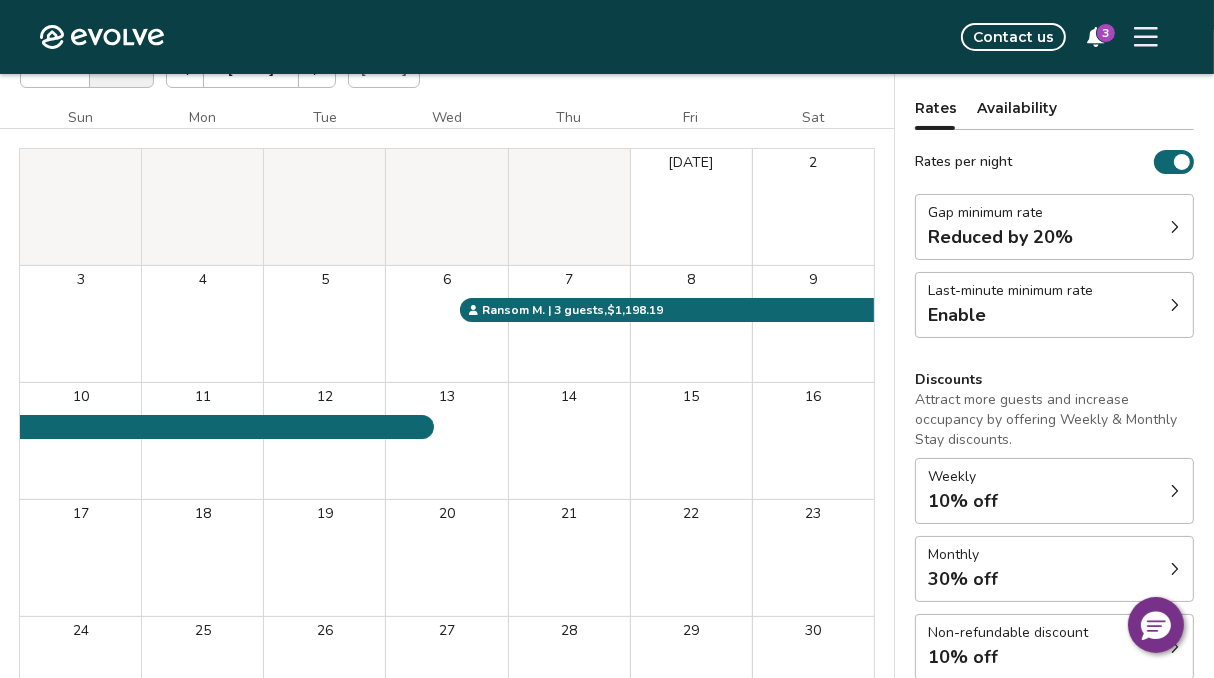 scroll, scrollTop: 0, scrollLeft: 0, axis: both 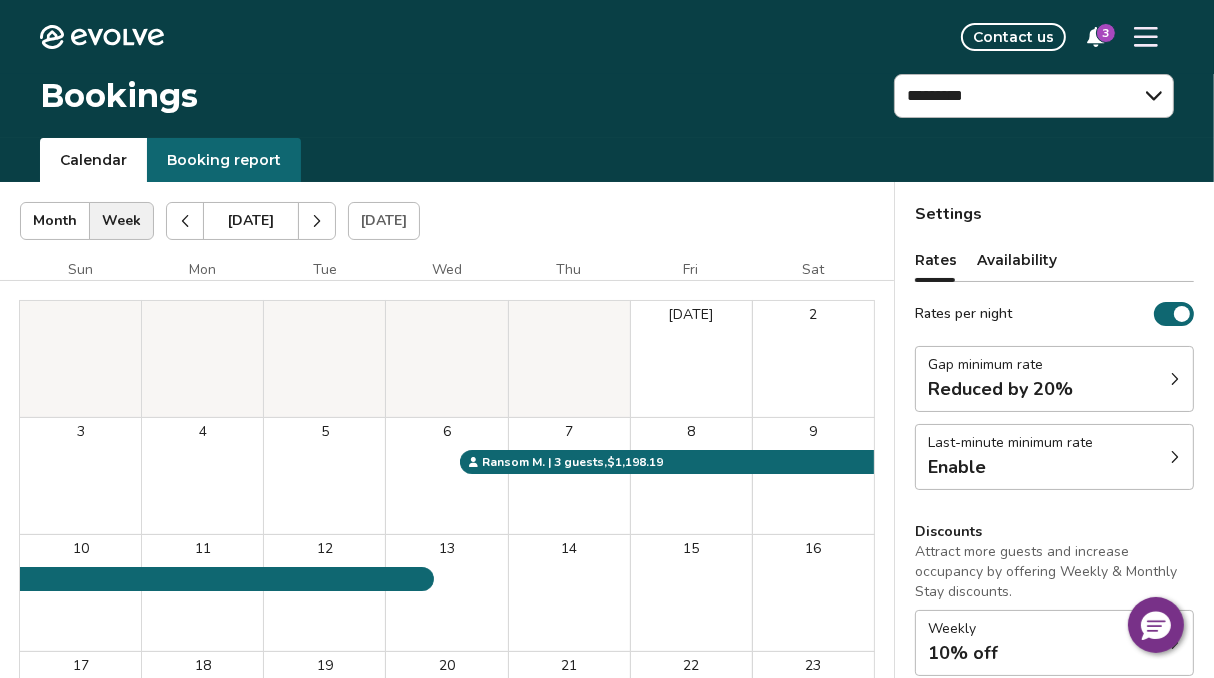 click on "Booking report" at bounding box center [224, 160] 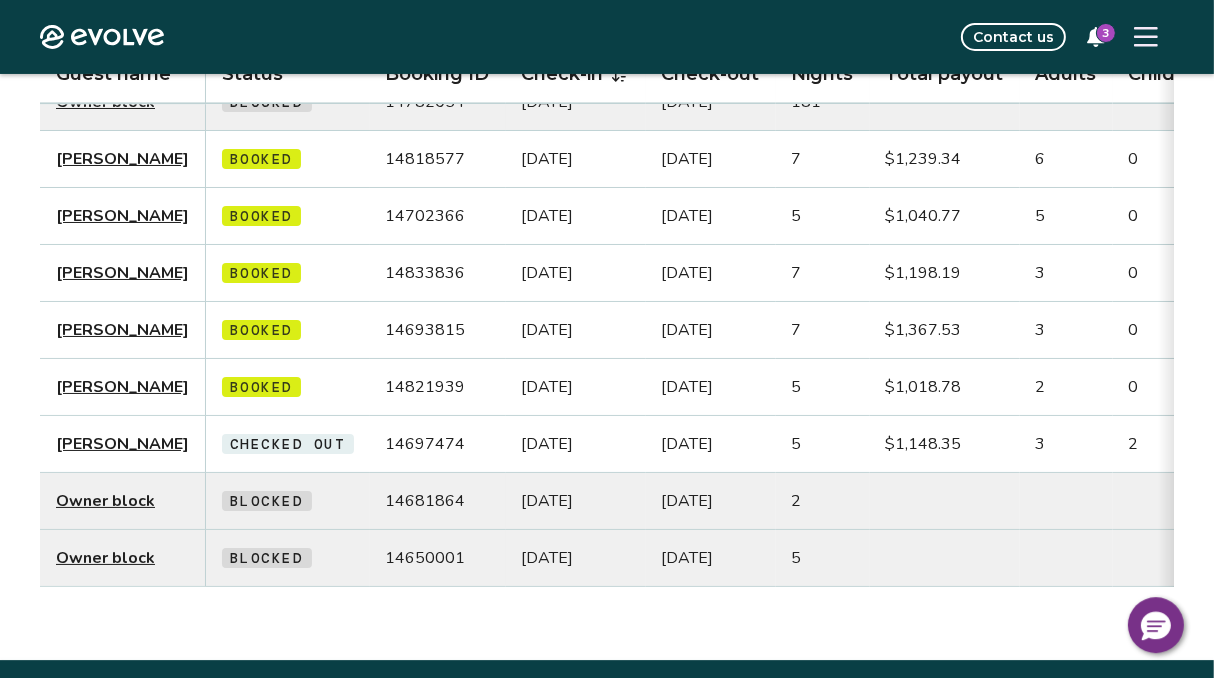 scroll, scrollTop: 310, scrollLeft: 0, axis: vertical 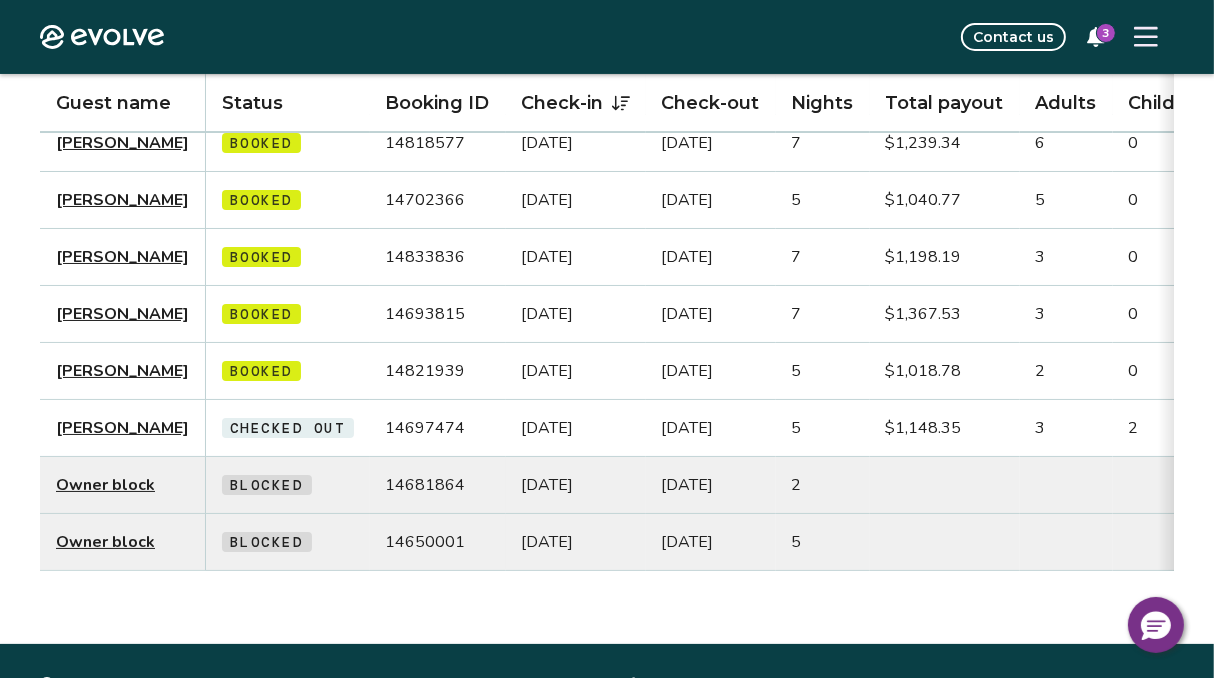 click on "[PERSON_NAME]" at bounding box center (122, 371) 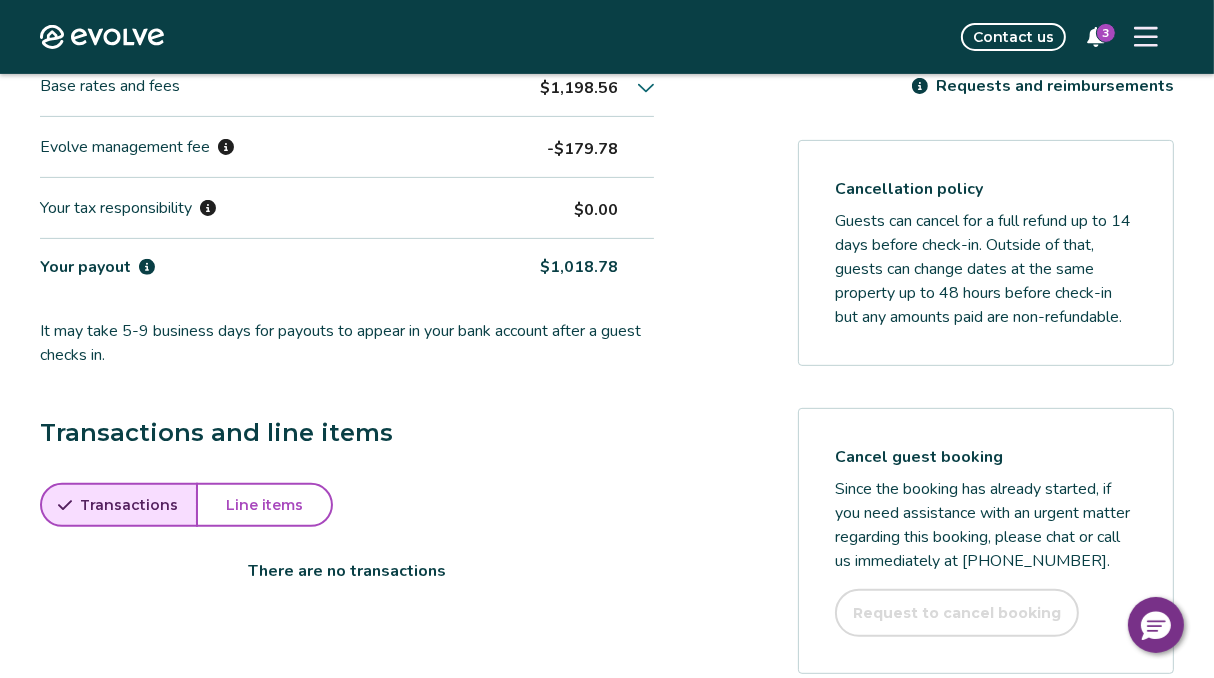 scroll, scrollTop: 262, scrollLeft: 0, axis: vertical 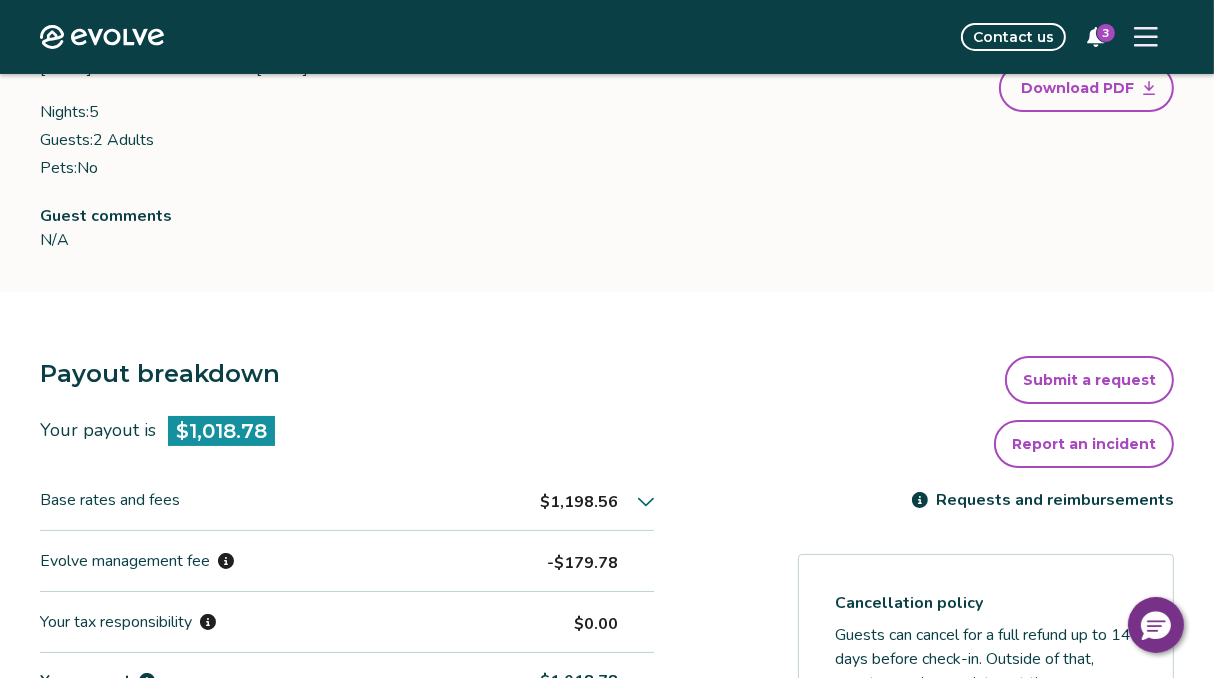 click 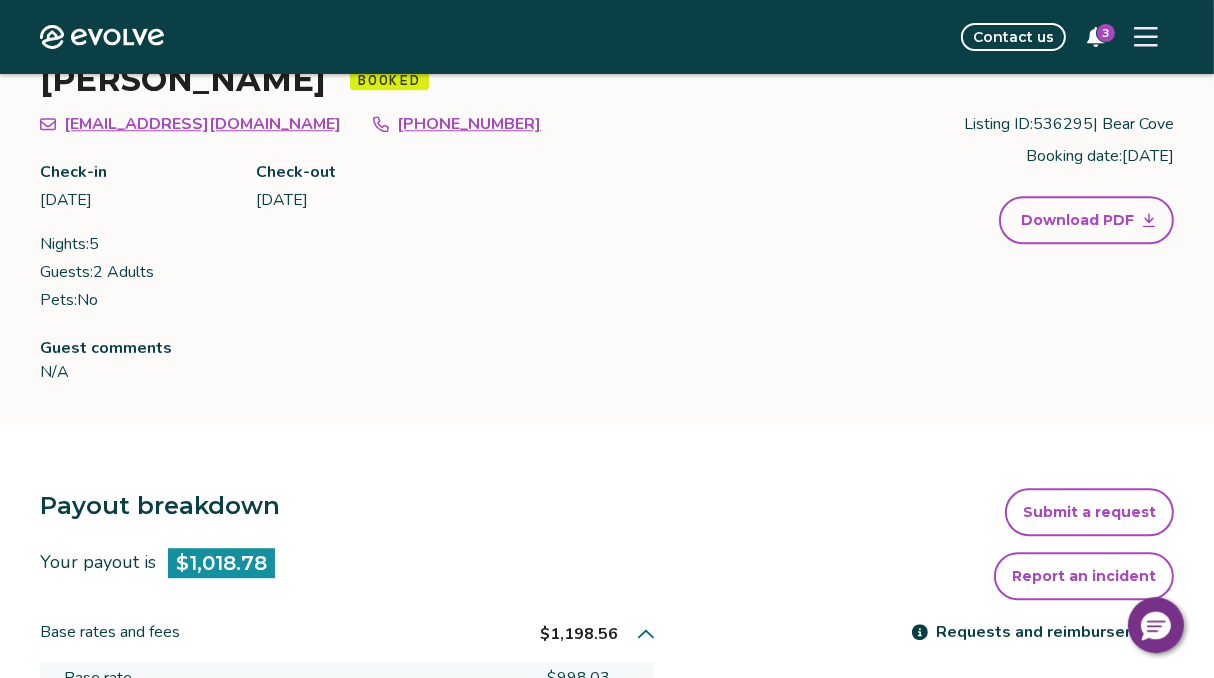 scroll, scrollTop: 0, scrollLeft: 0, axis: both 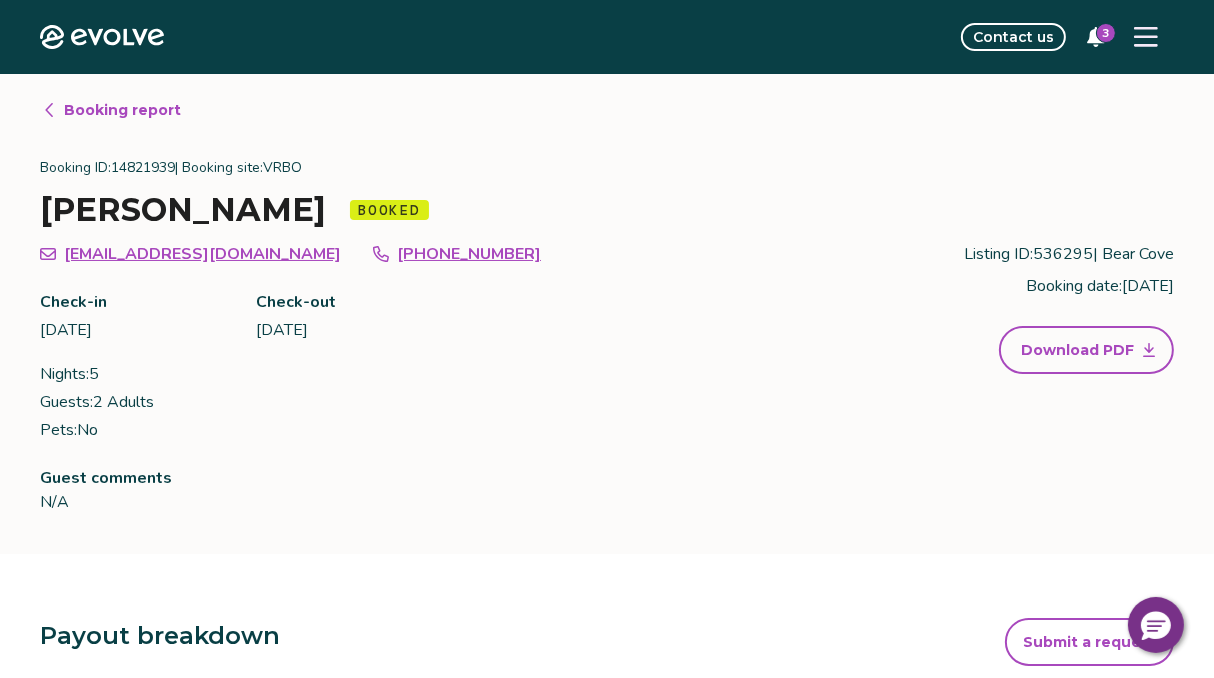 click on "3" at bounding box center [1106, 33] 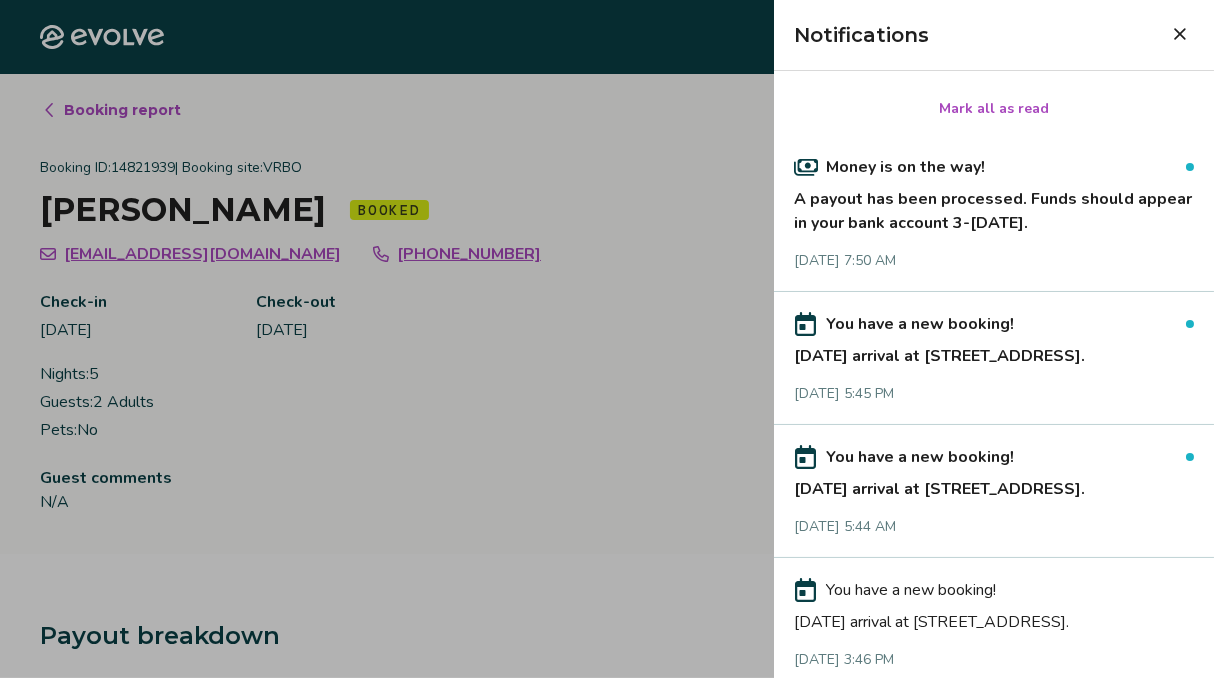 click 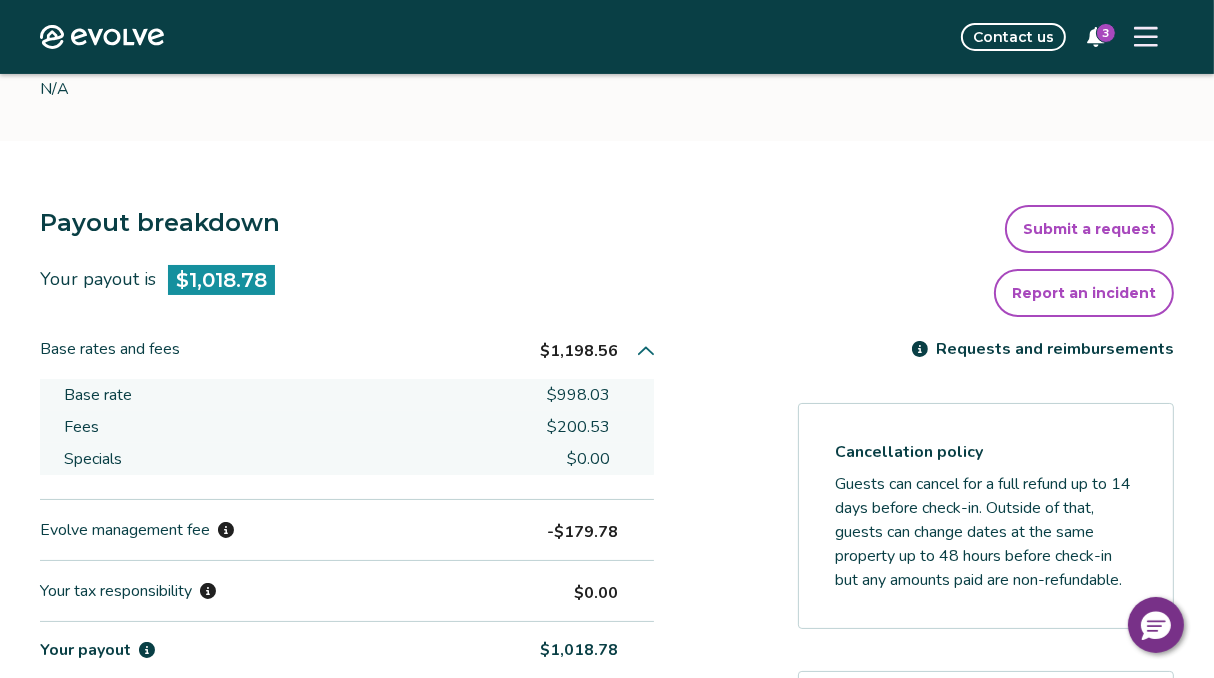 scroll, scrollTop: 0, scrollLeft: 0, axis: both 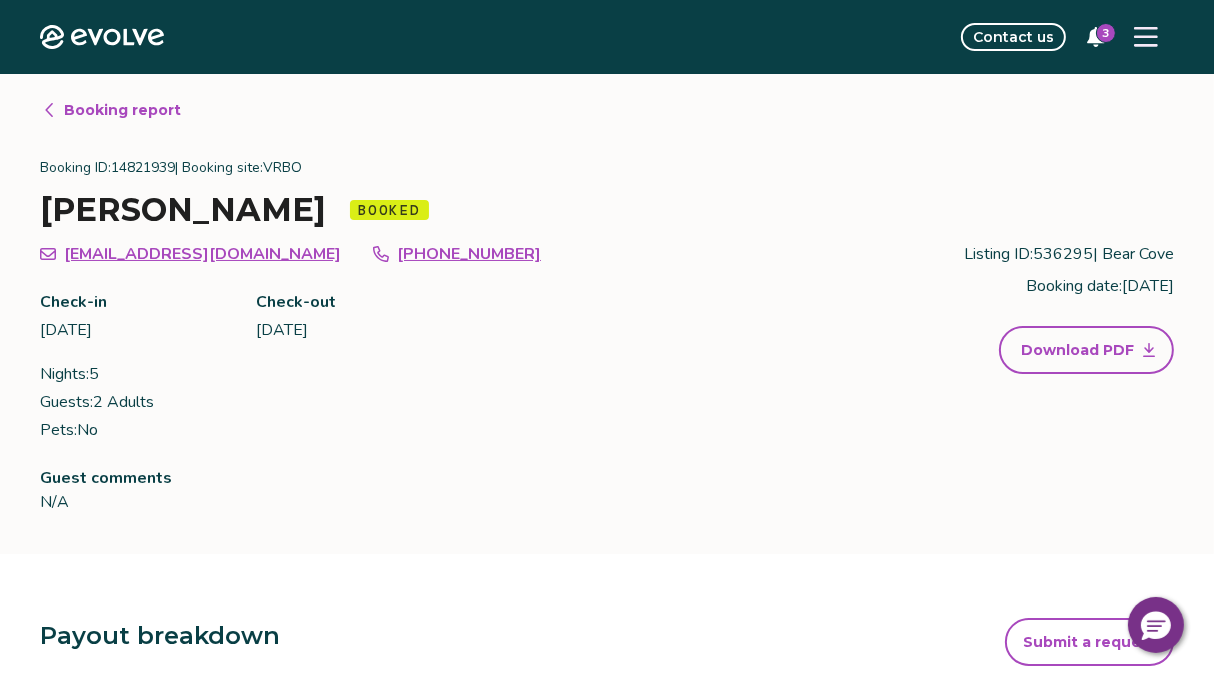 click 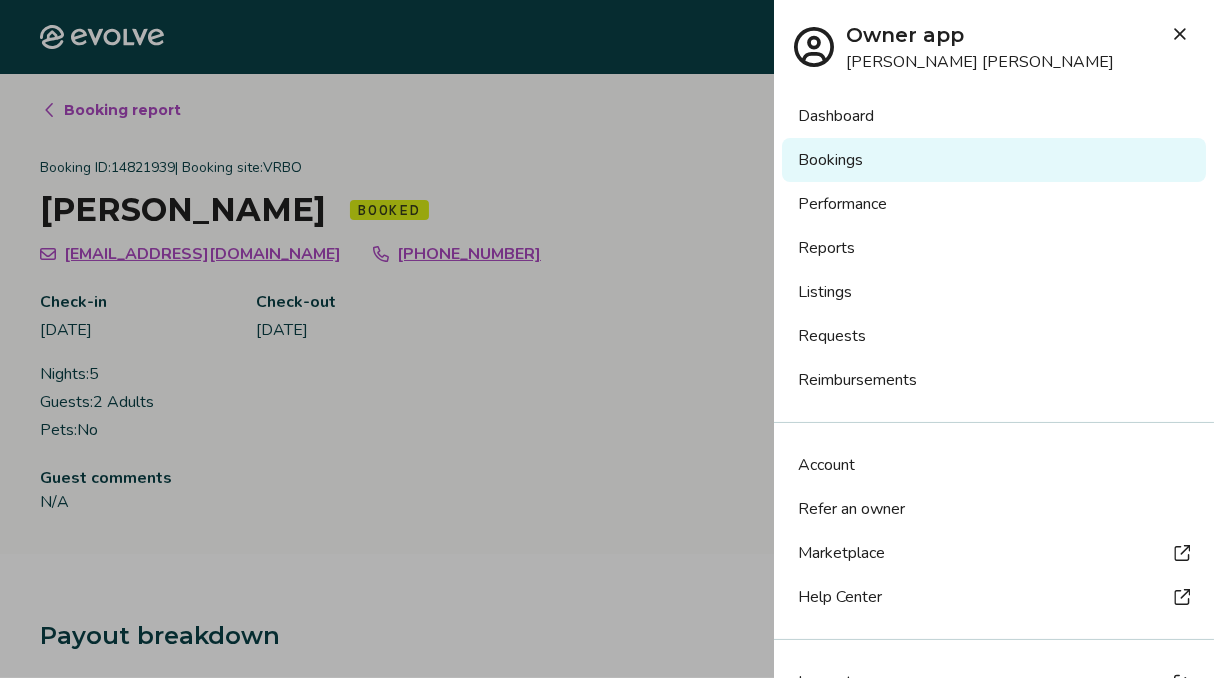 click on "Dashboard" at bounding box center [994, 116] 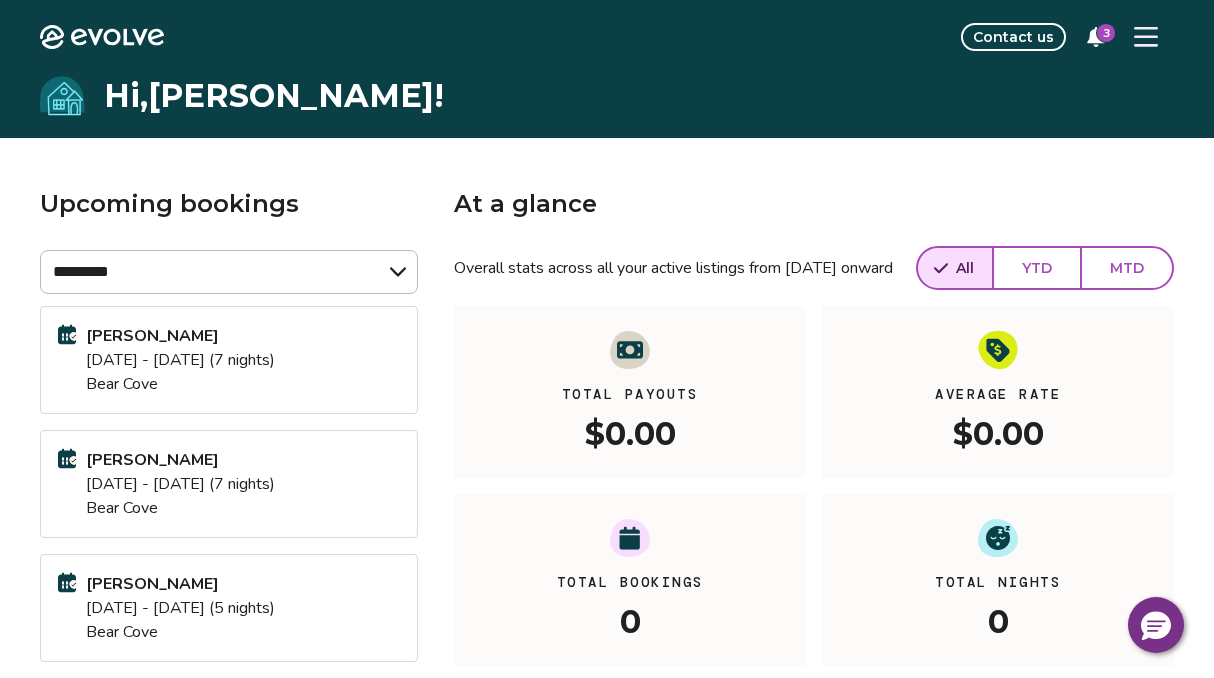 select on "******" 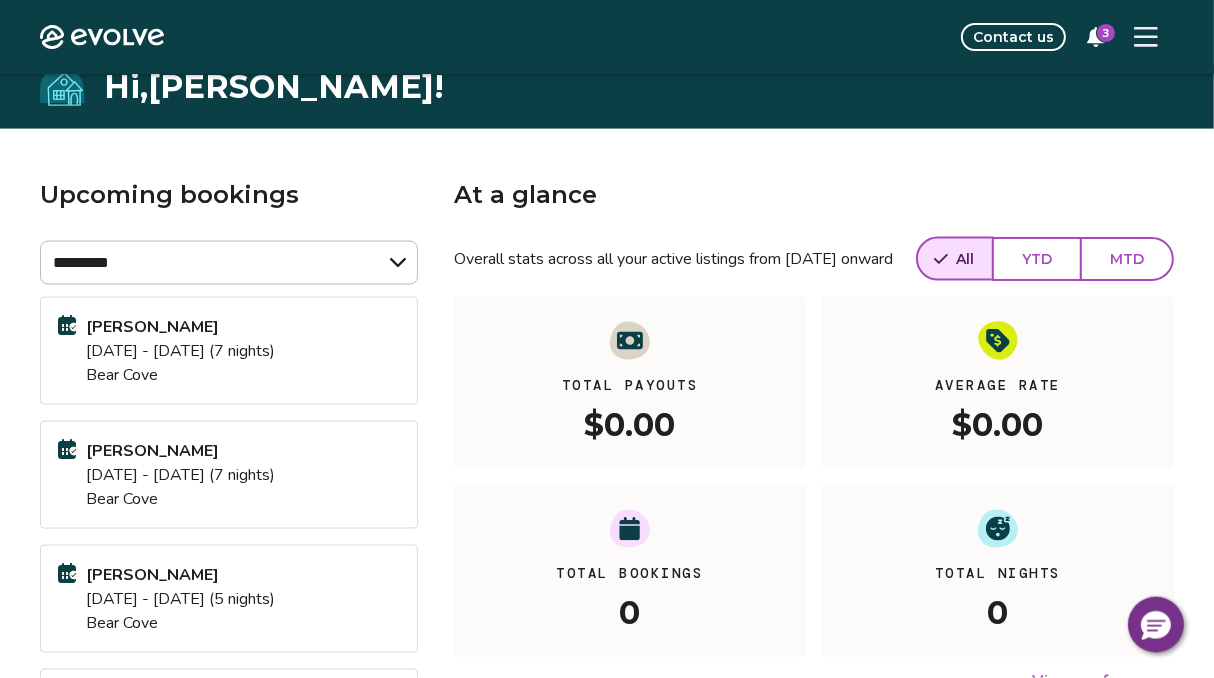 scroll, scrollTop: 0, scrollLeft: 0, axis: both 